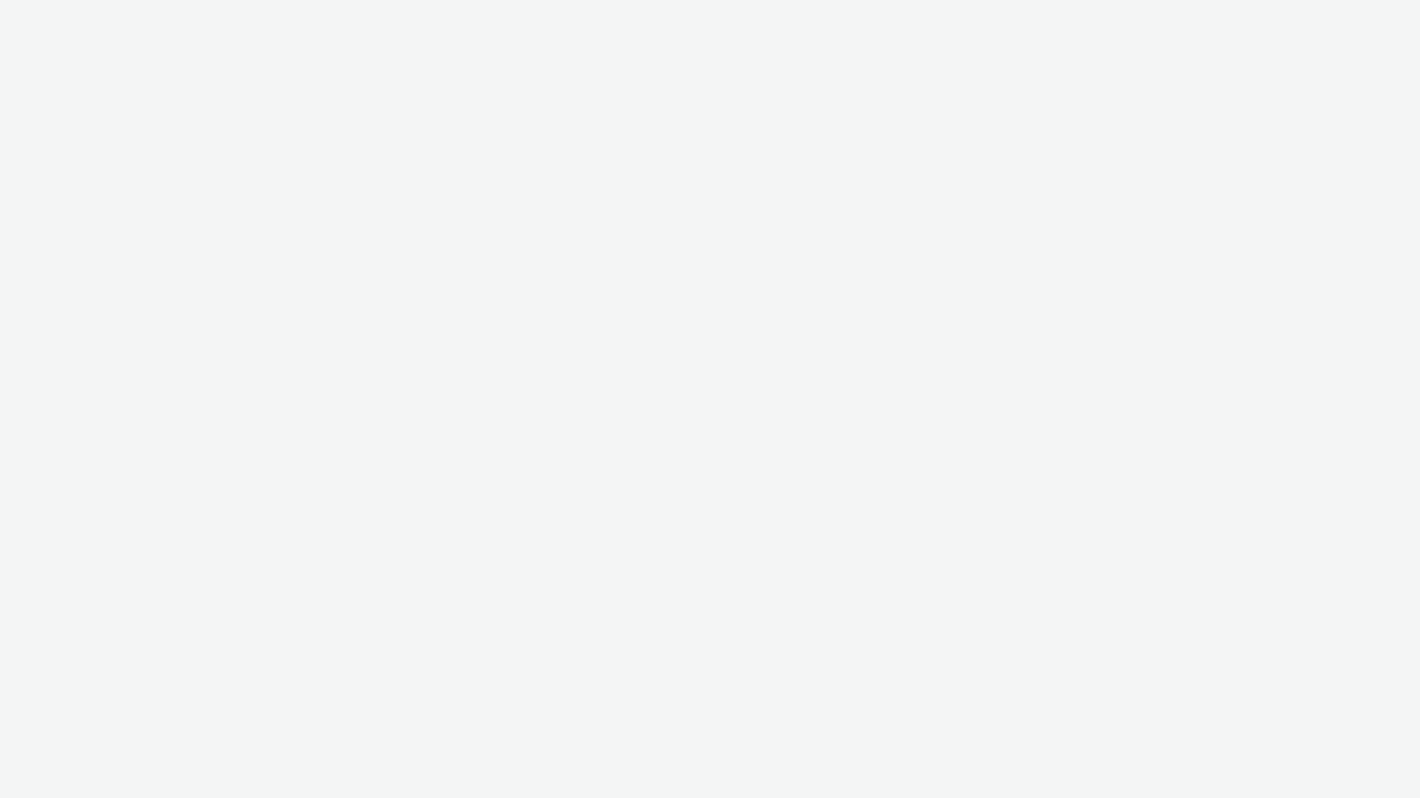 scroll, scrollTop: 0, scrollLeft: 0, axis: both 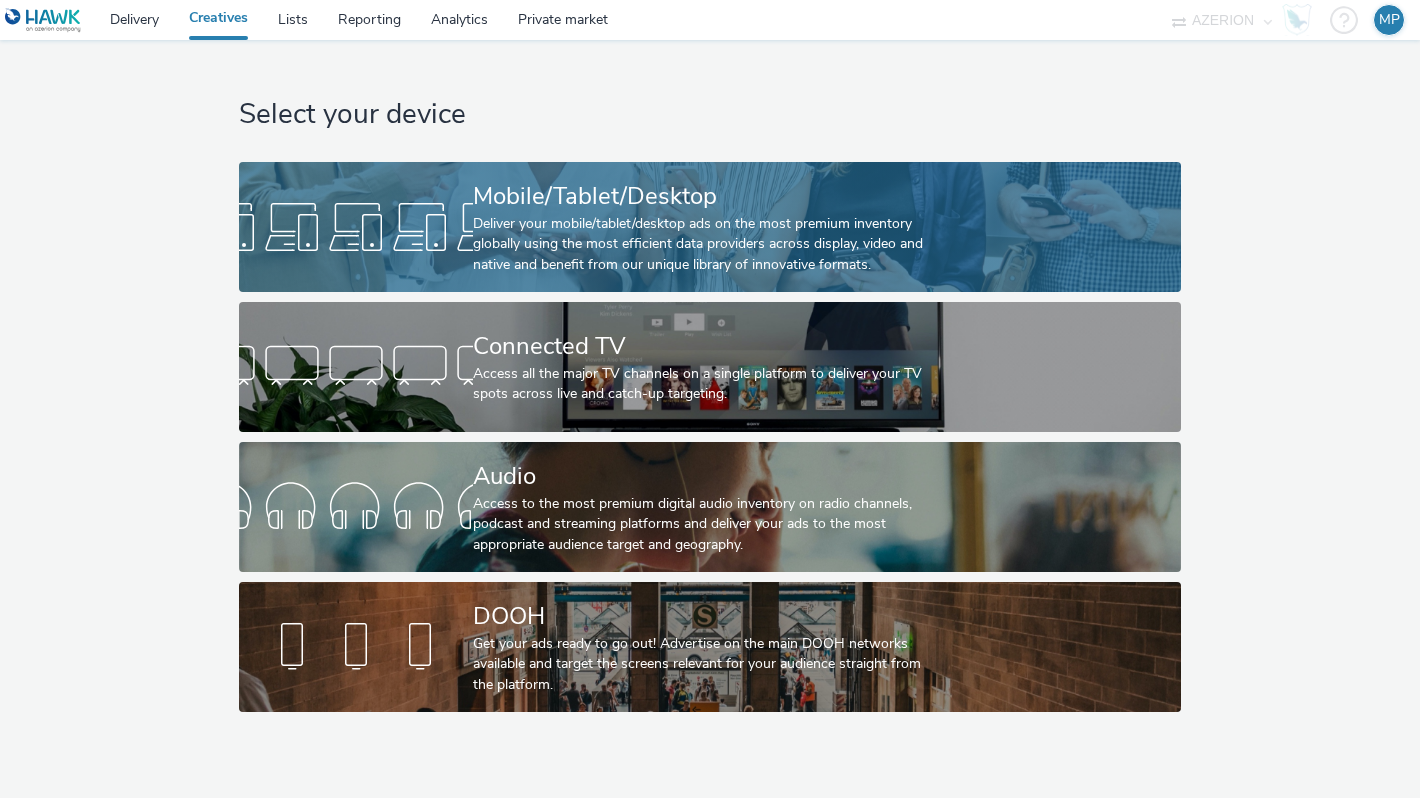 click on "Deliver your mobile/tablet/desktop ads on the most premium inventory globally using the most efficient data providers across display, video and native and benefit from our unique library of innovative formats." at bounding box center (706, 244) 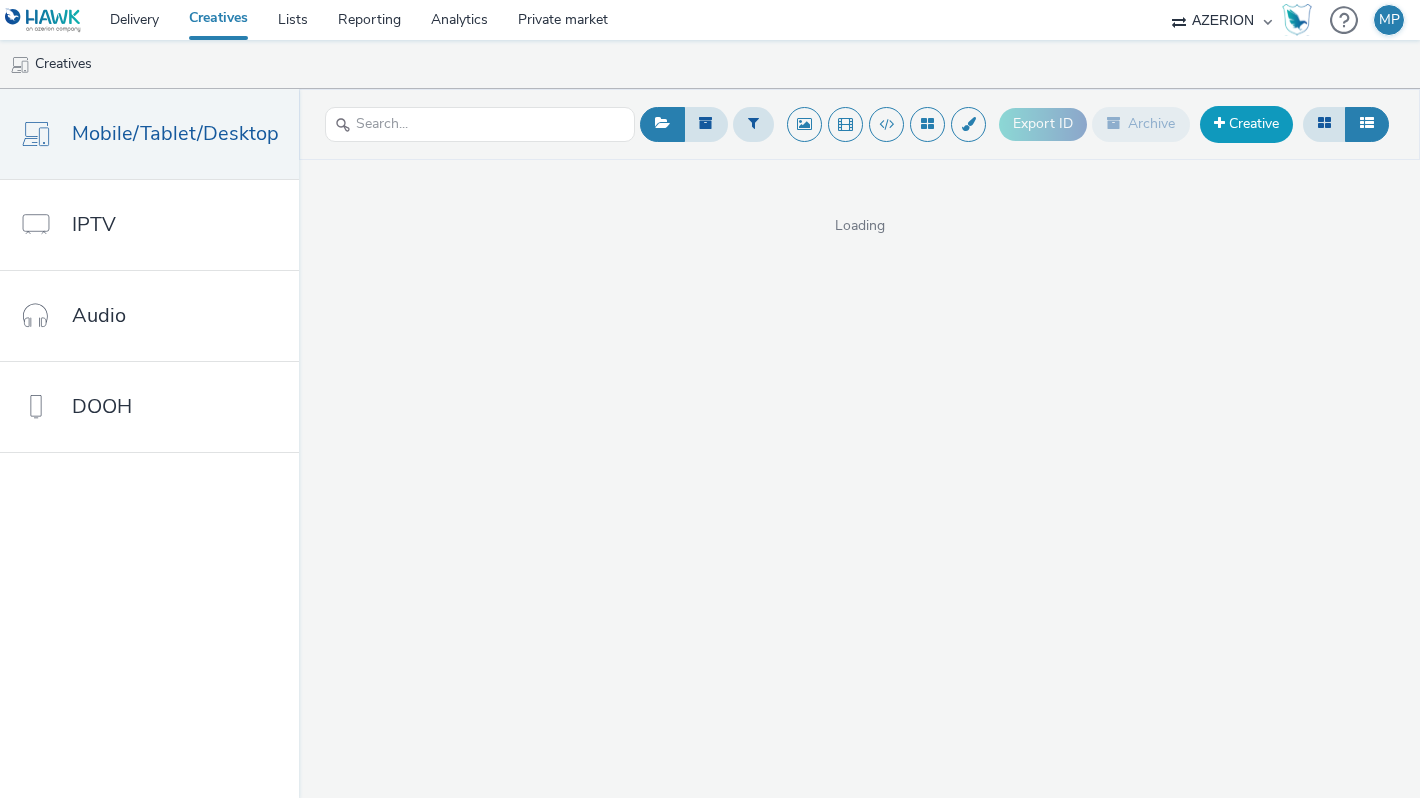 click on "Creative" at bounding box center [1246, 124] 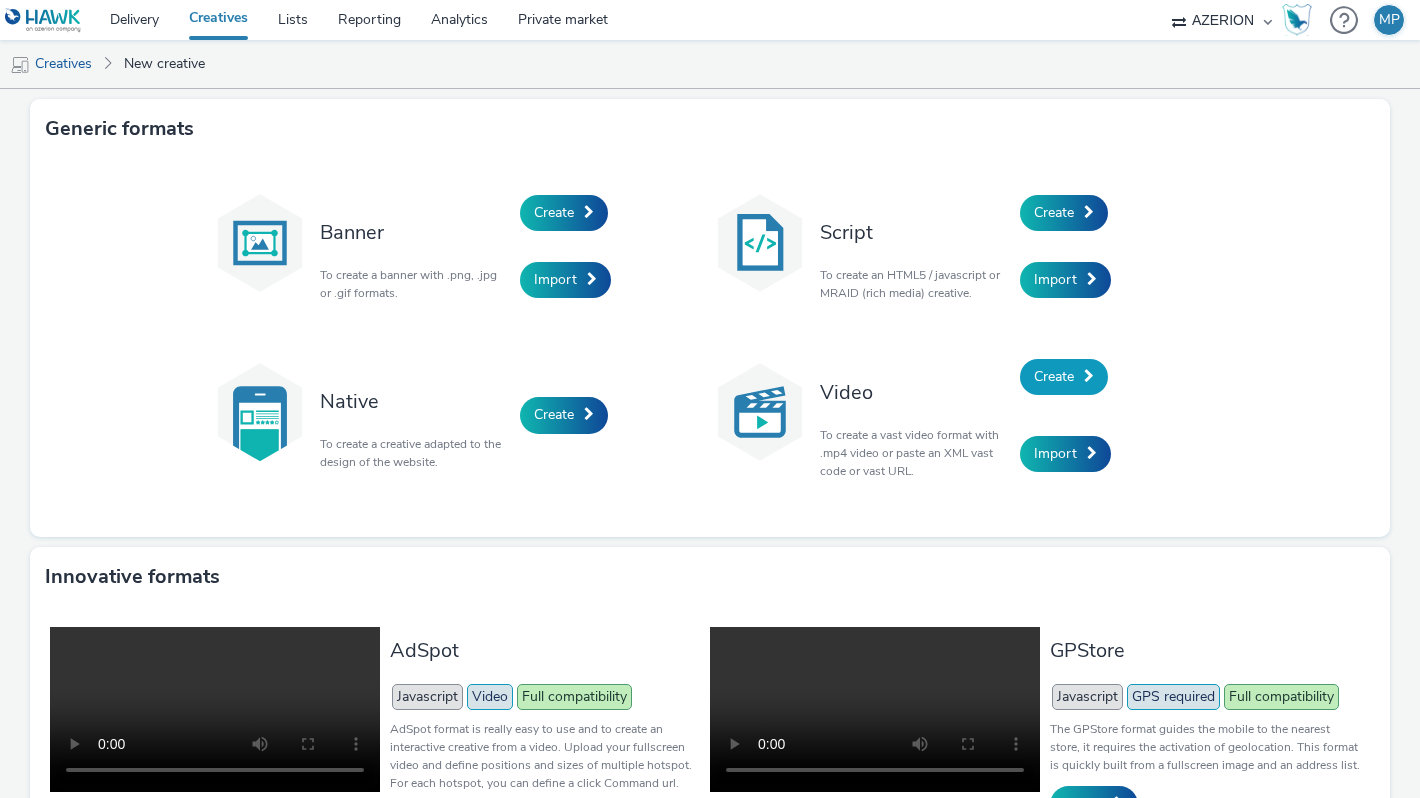 click on "Create" at bounding box center (1054, 376) 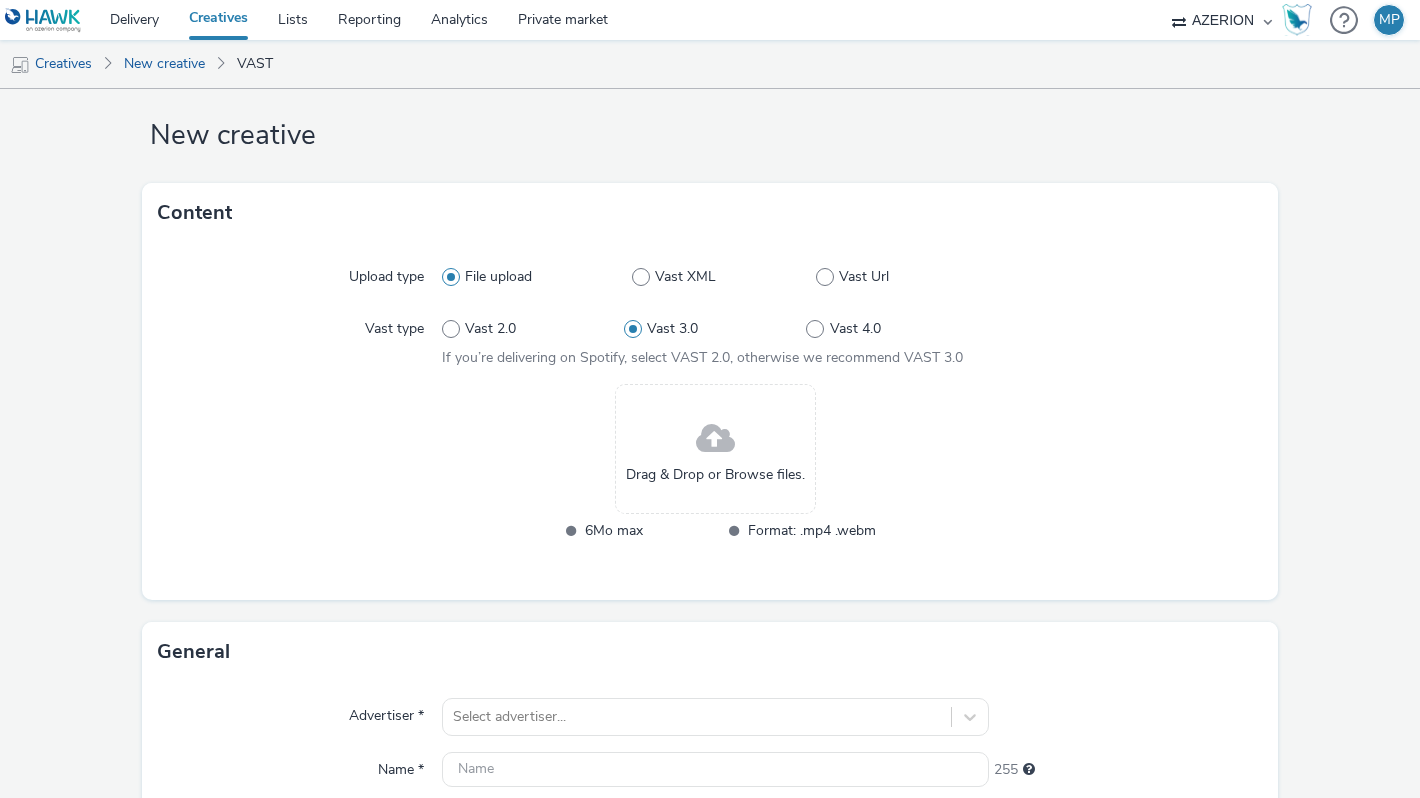scroll, scrollTop: 33, scrollLeft: 0, axis: vertical 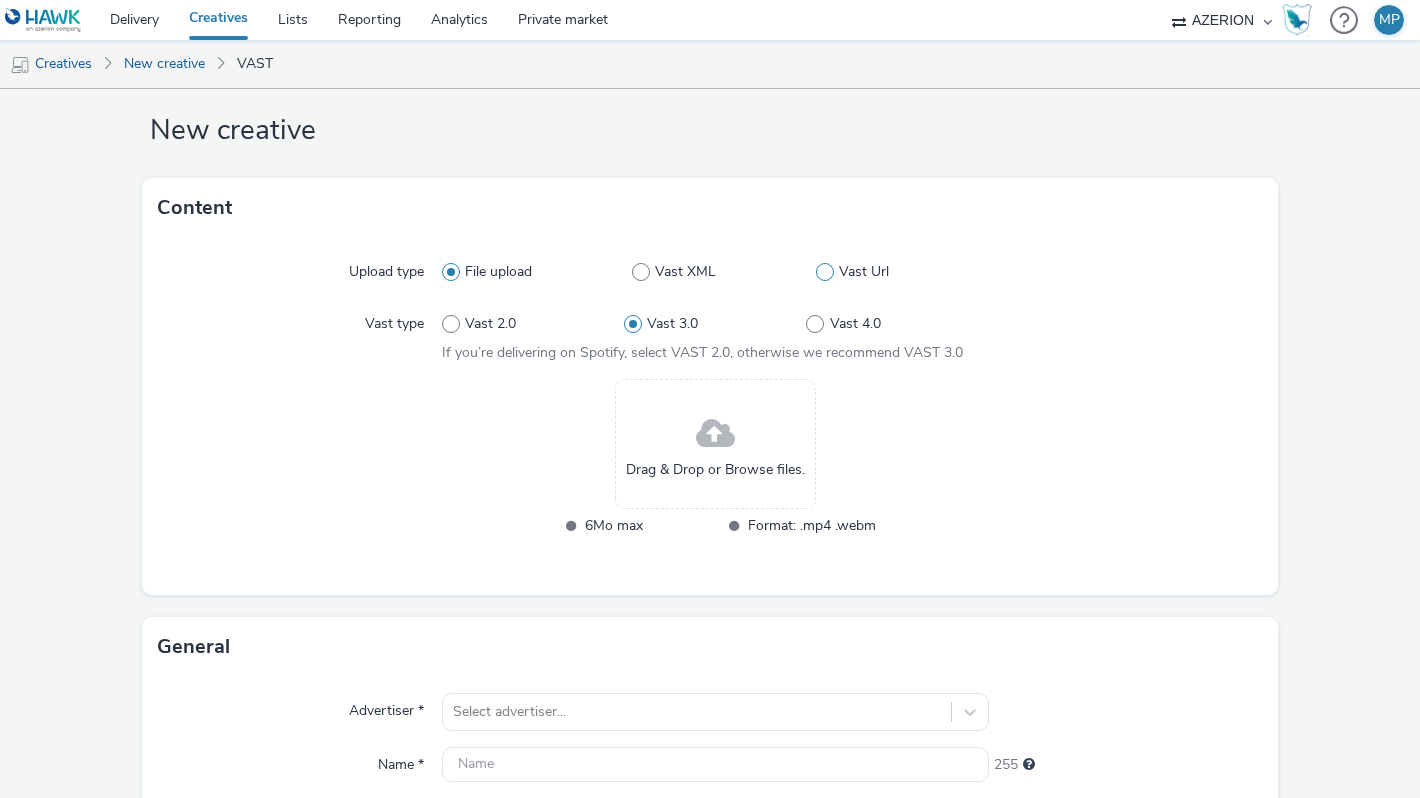 click on "Vast Url" at bounding box center [902, 272] 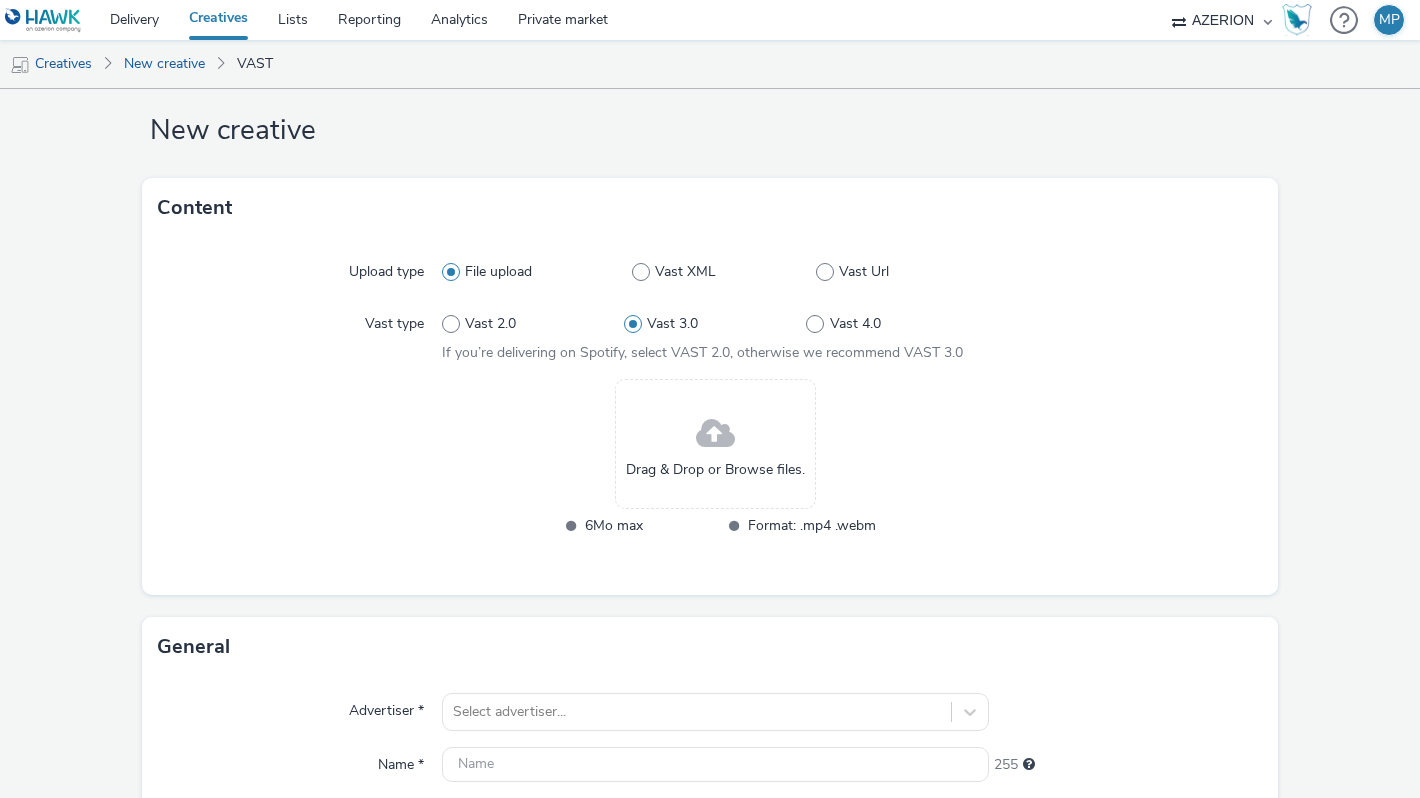 click on "Vast Url" at bounding box center (822, 272) 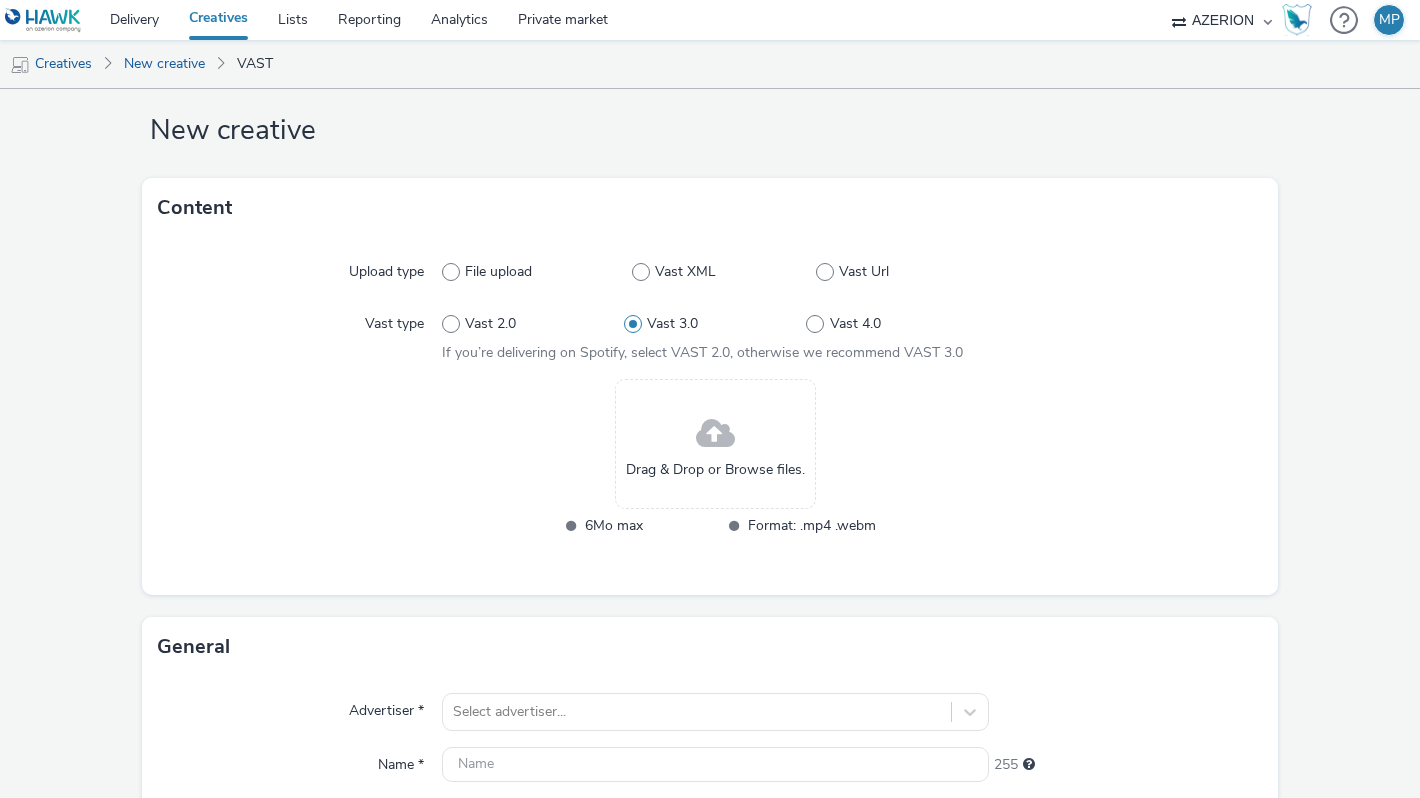 radio on "true" 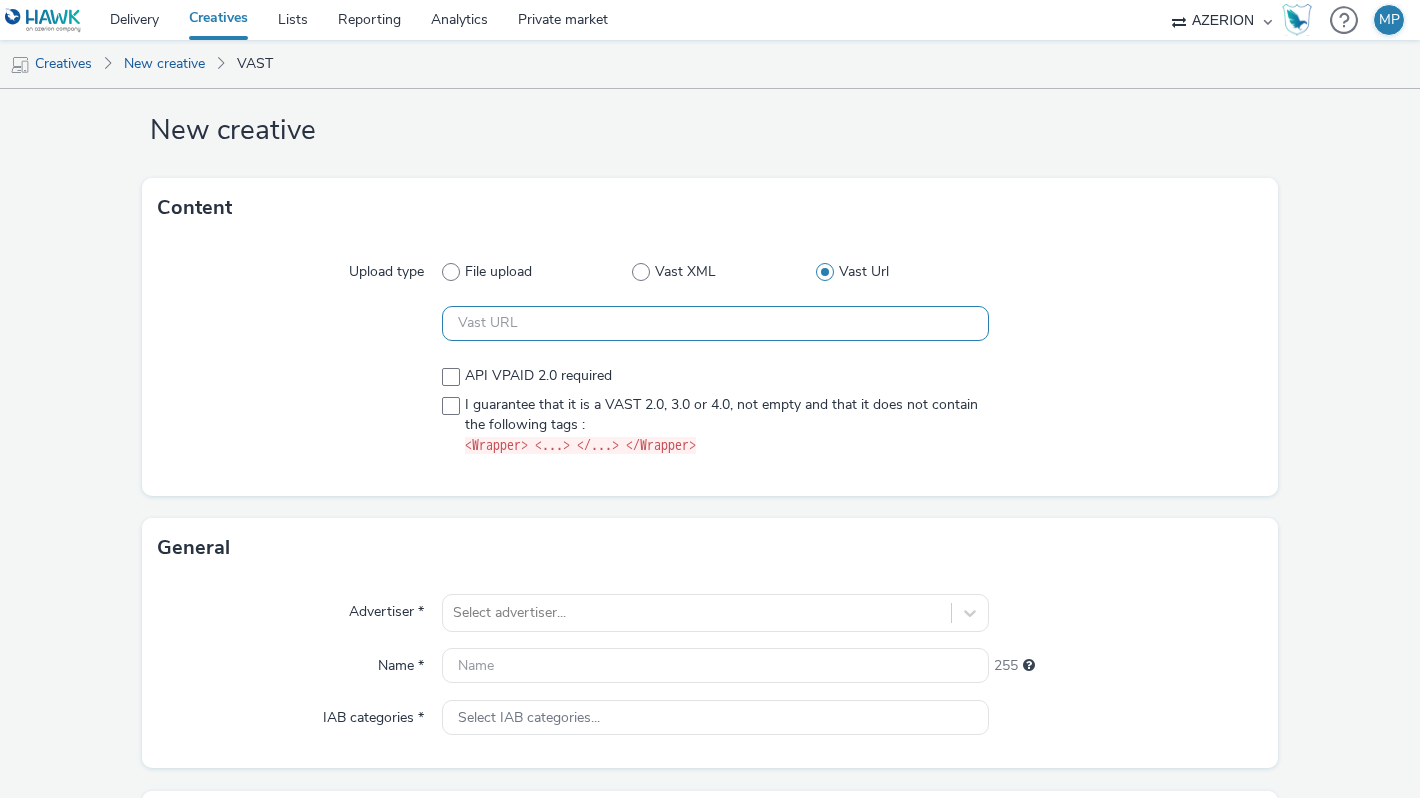 click at bounding box center [715, 323] 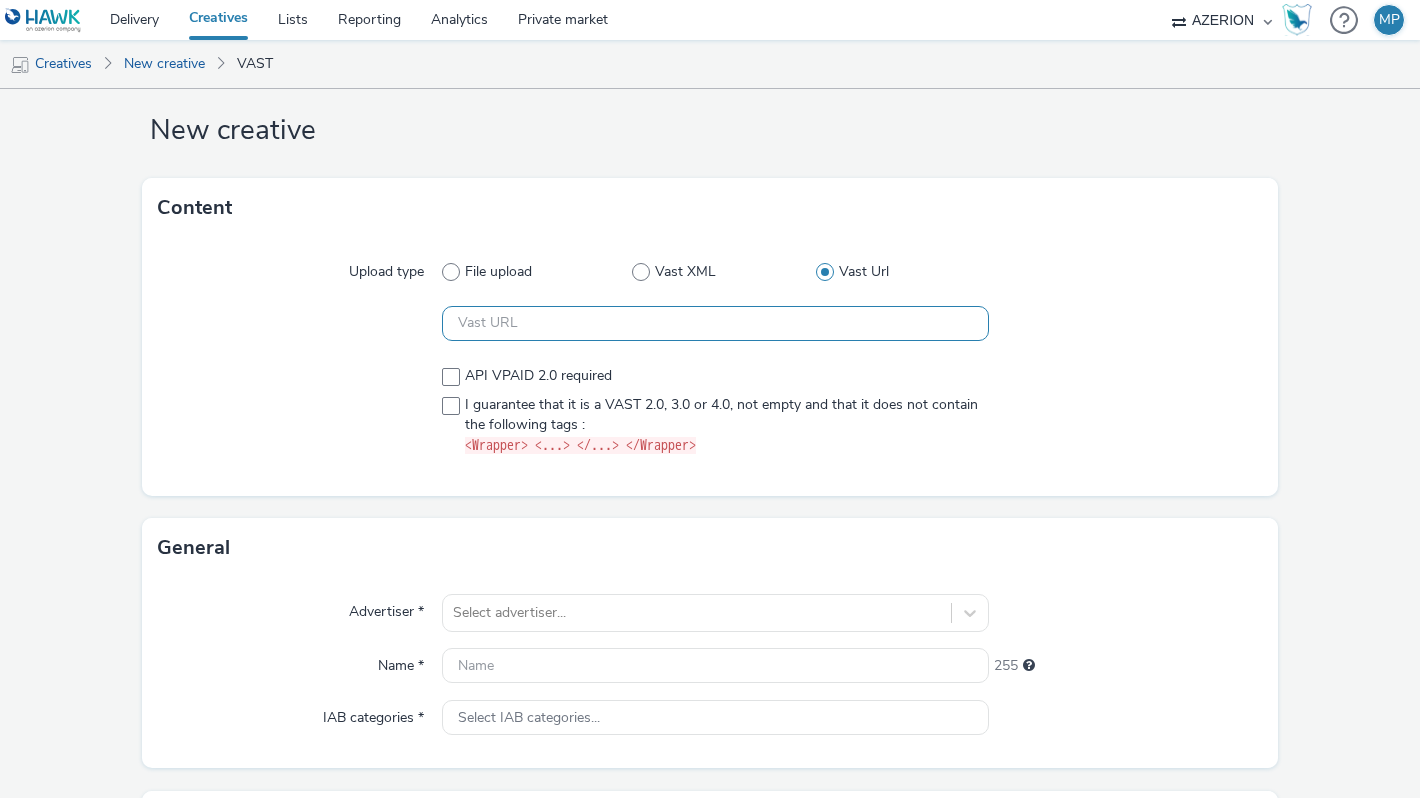 paste on "https://ad.doubleclick.net/ddm/pfadx/N4199.3688659NETWORKAZERION_GM1/B33740347.426516411;sz=0x0;dsp_xappb_0_=[ctv_appid];ord=[timestamp];dc_lat=;dc_rdid=;tag_for_child_directed_treatment=;tfua=;dc_tdv=1;dcmt=text/xml;dc_sdk_apis=[APIFRAMEWORKS];dc_omid_p=[OMIDPARTNER];gdpr=${GDPR};gdpr_consent=${GDPR_CONSENT_755};dc_mpos=[BREAKPOSITION];ltd=" 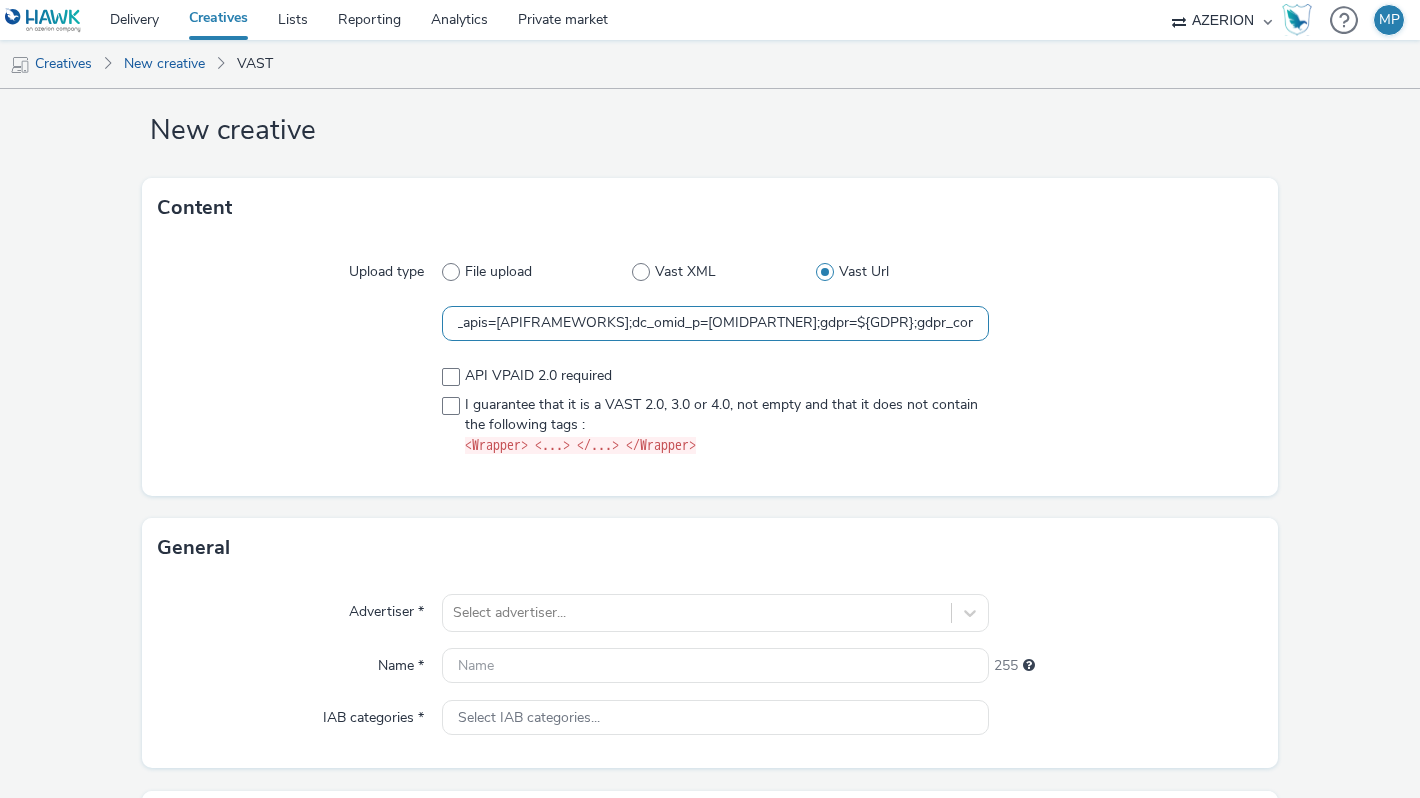 scroll, scrollTop: 0, scrollLeft: 1555, axis: horizontal 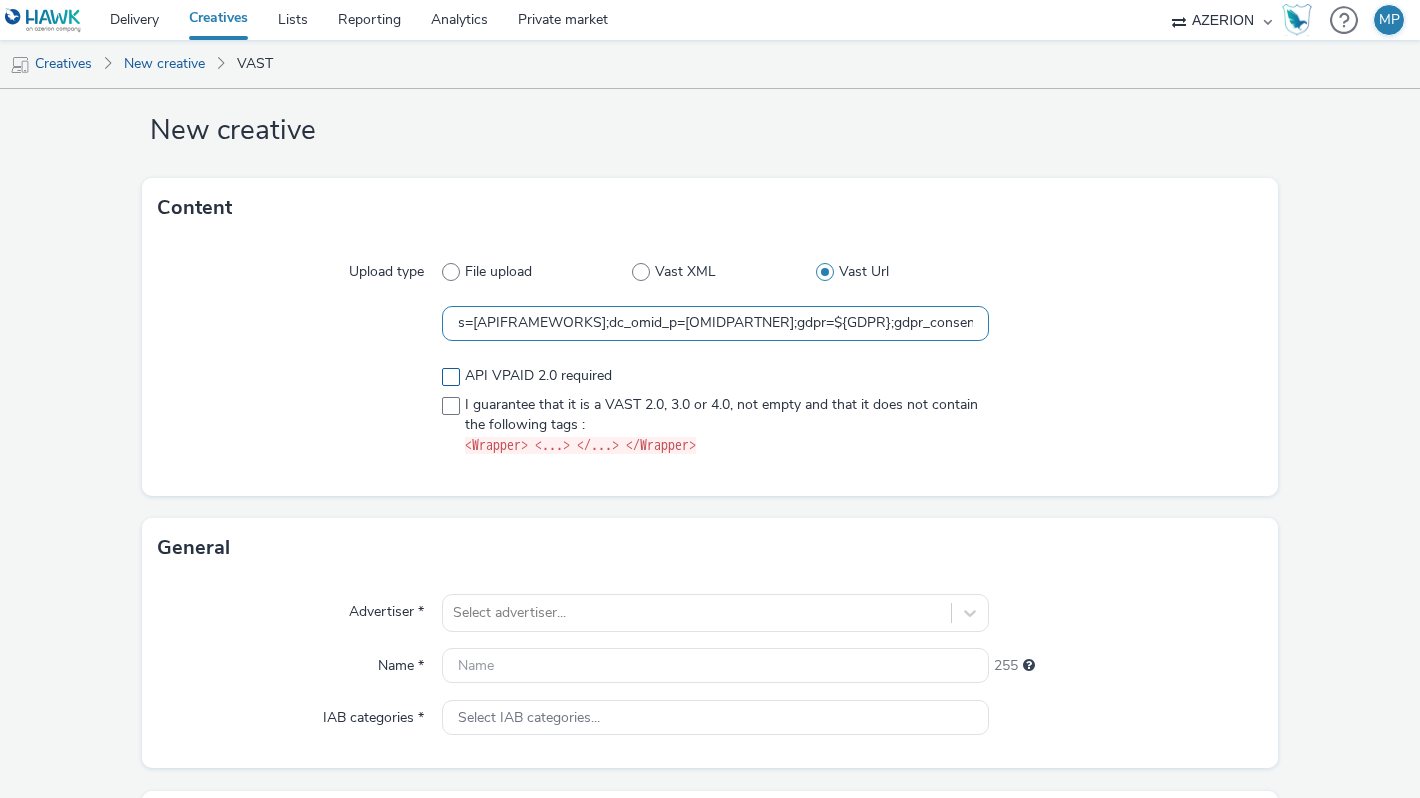 type on "https://ad.doubleclick.net/ddm/pfadx/N4199.3688659NETWORKAZERION_GM1/B33740347.426516411;sz=0x0;dsp_xappb_0_=[ctv_appid];ord=[timestamp];dc_lat=;dc_rdid=;tag_for_child_directed_treatment=;tfua=;dc_tdv=1;dcmt=text/xml;dc_sdk_apis=[APIFRAMEWORKS];dc_omid_p=[OMIDPARTNER];gdpr=${GDPR};gdpr_consent=${GDPR_CONSENT_755};dc_mpos=[BREAKPOSITION];ltd=" 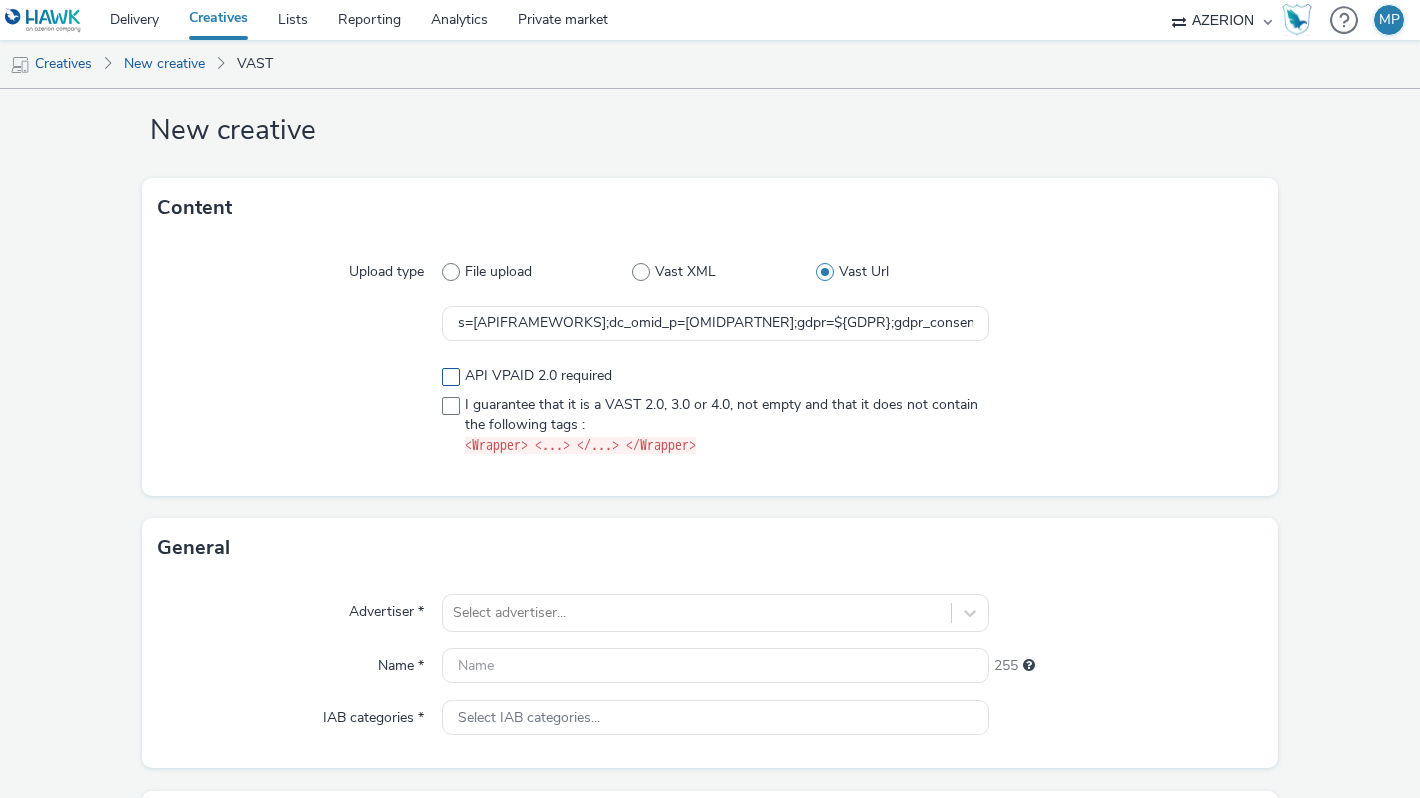 scroll, scrollTop: 0, scrollLeft: 0, axis: both 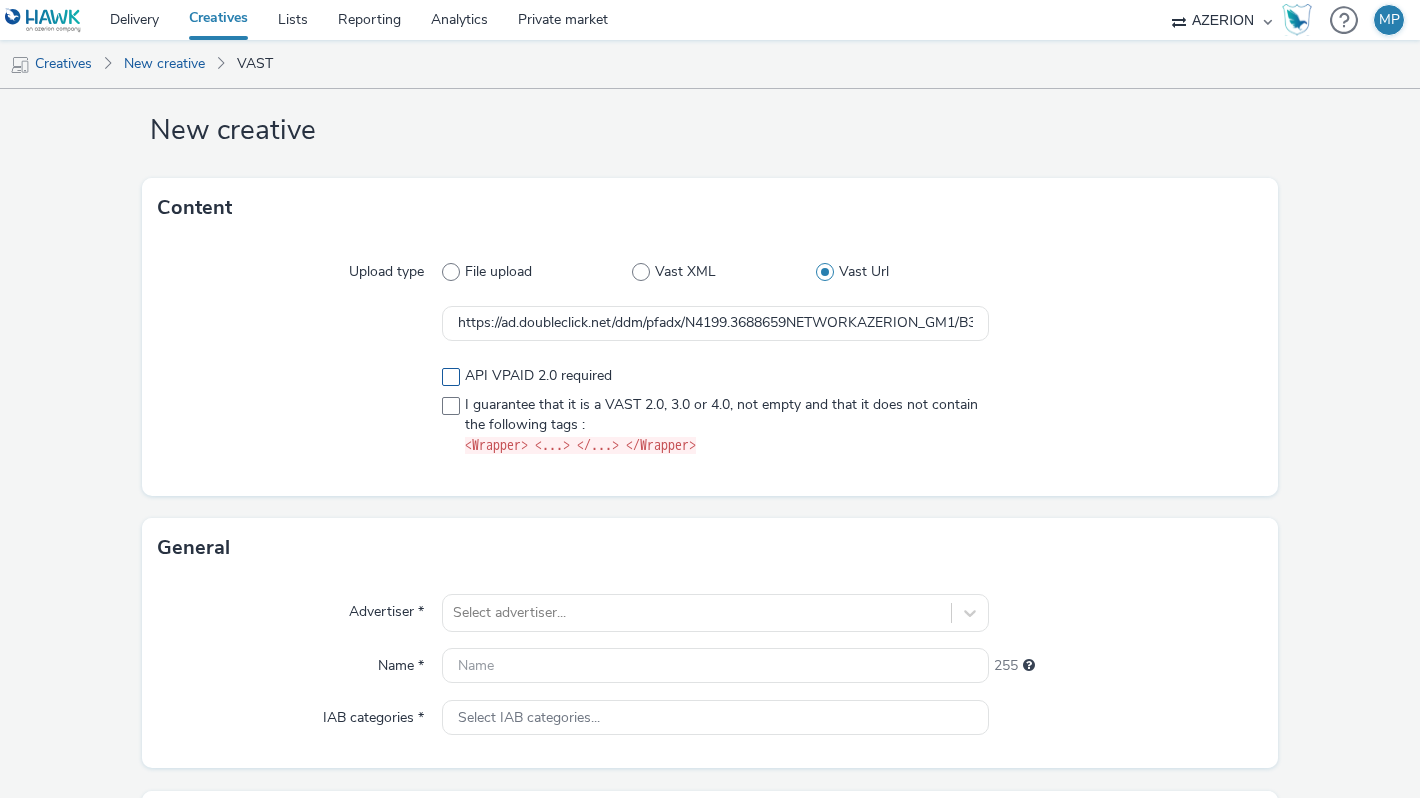 click at bounding box center (451, 377) 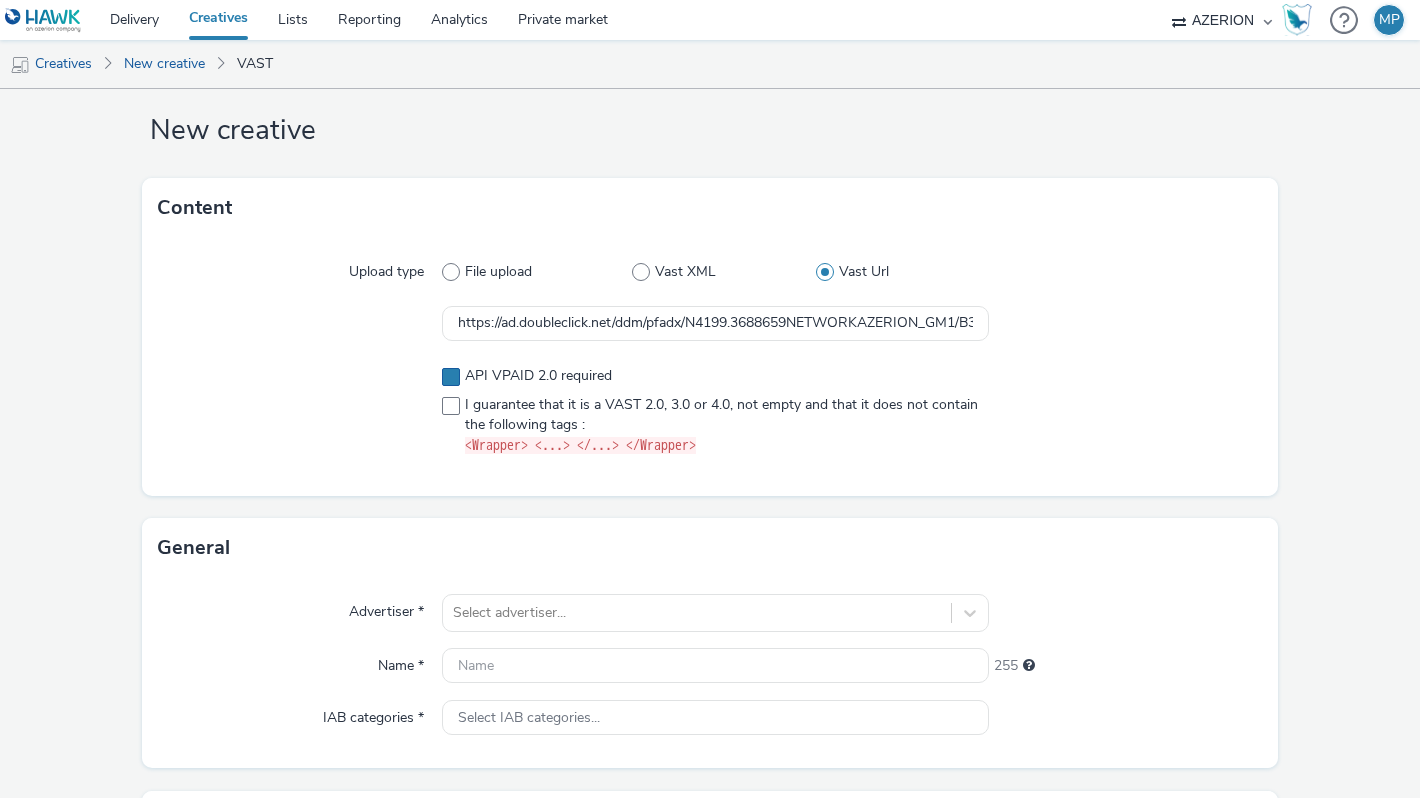 checkbox on "true" 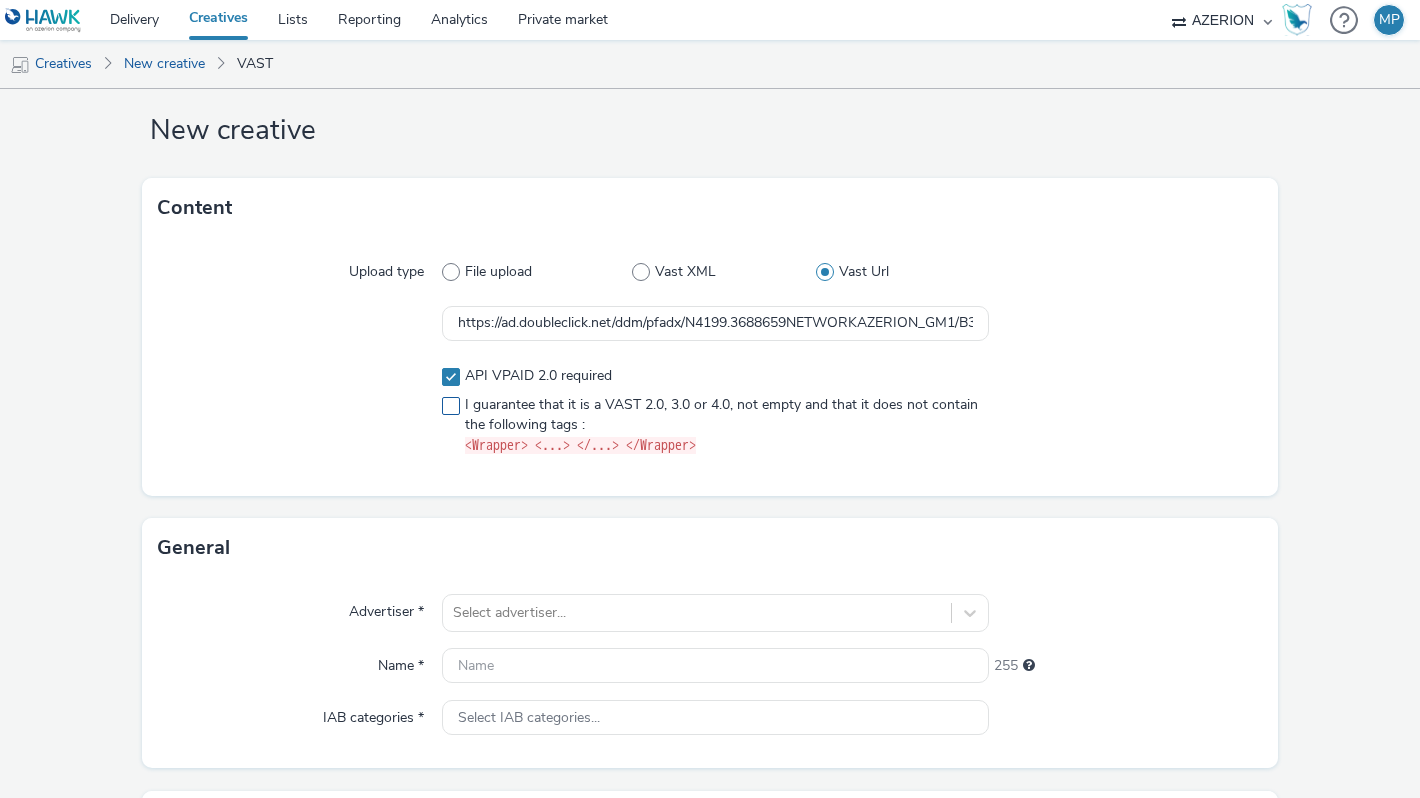click at bounding box center (451, 406) 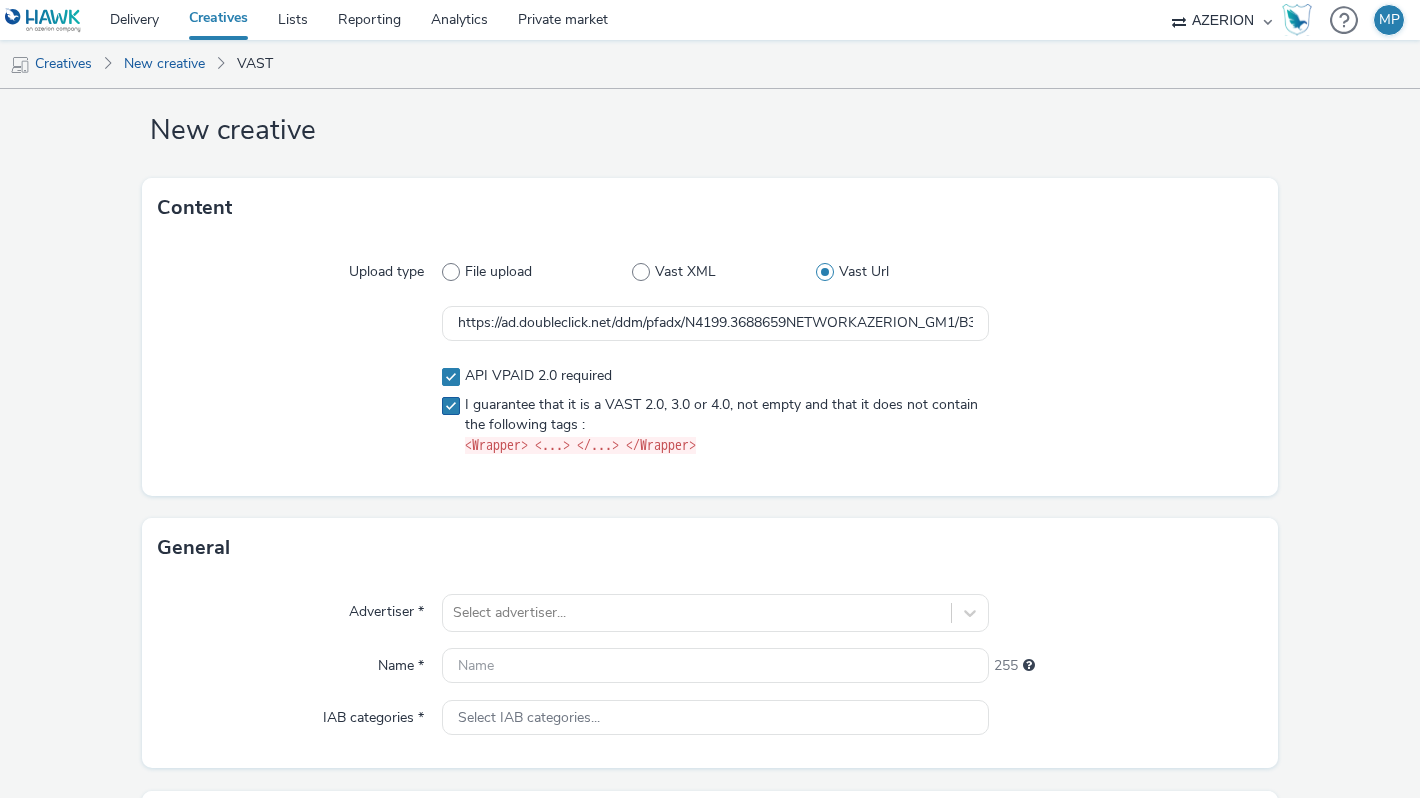 checkbox on "true" 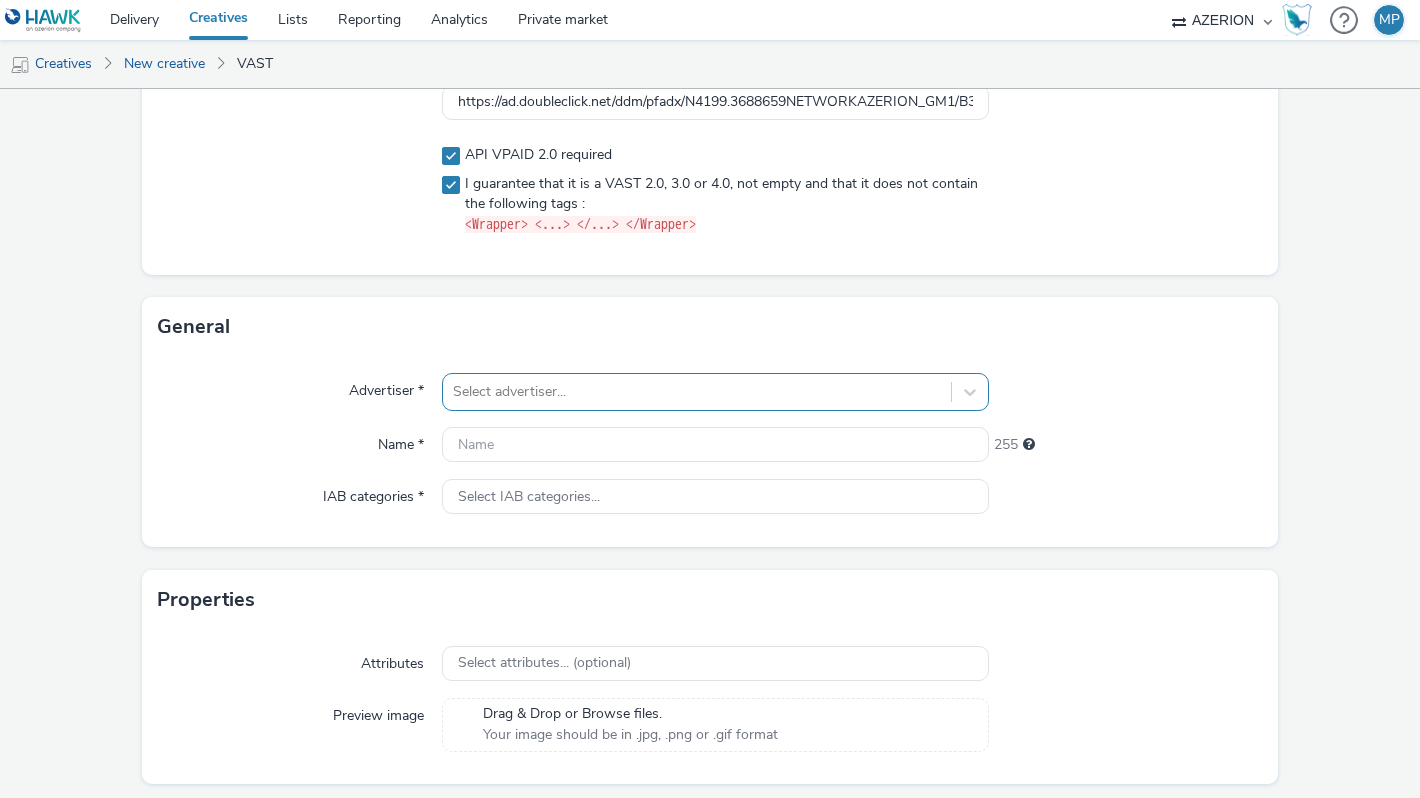 scroll, scrollTop: 264, scrollLeft: 0, axis: vertical 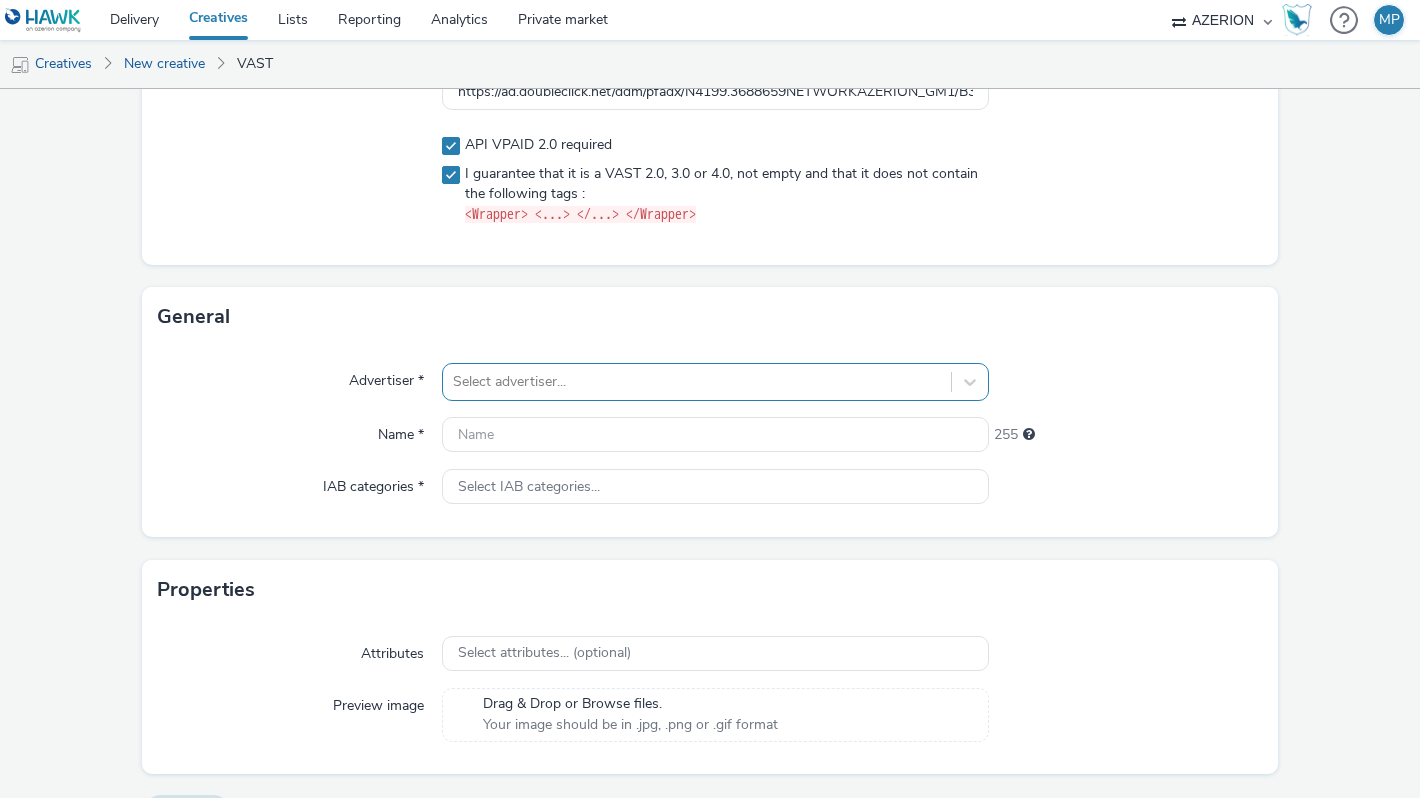 click on "Select advertiser..." at bounding box center [697, 382] 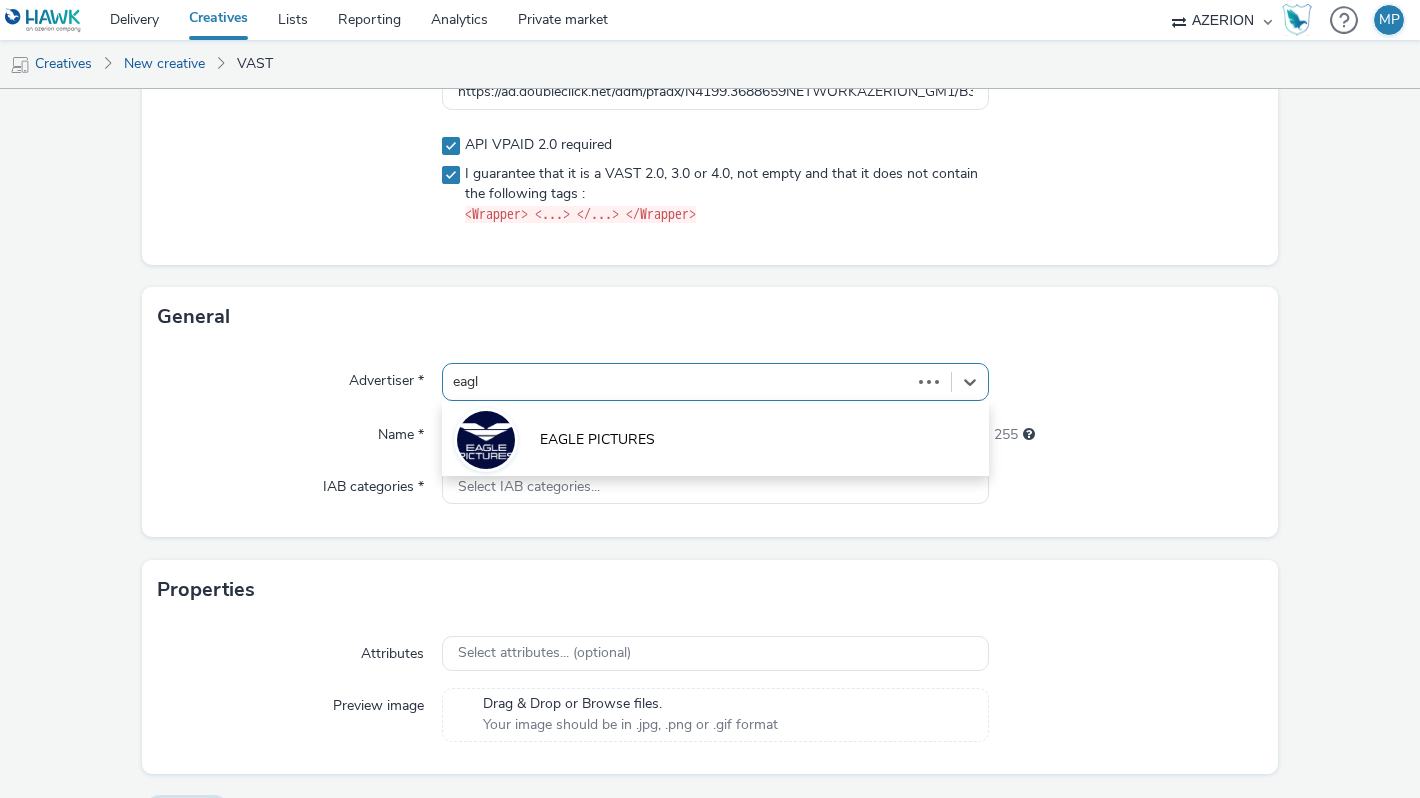 type on "eagle" 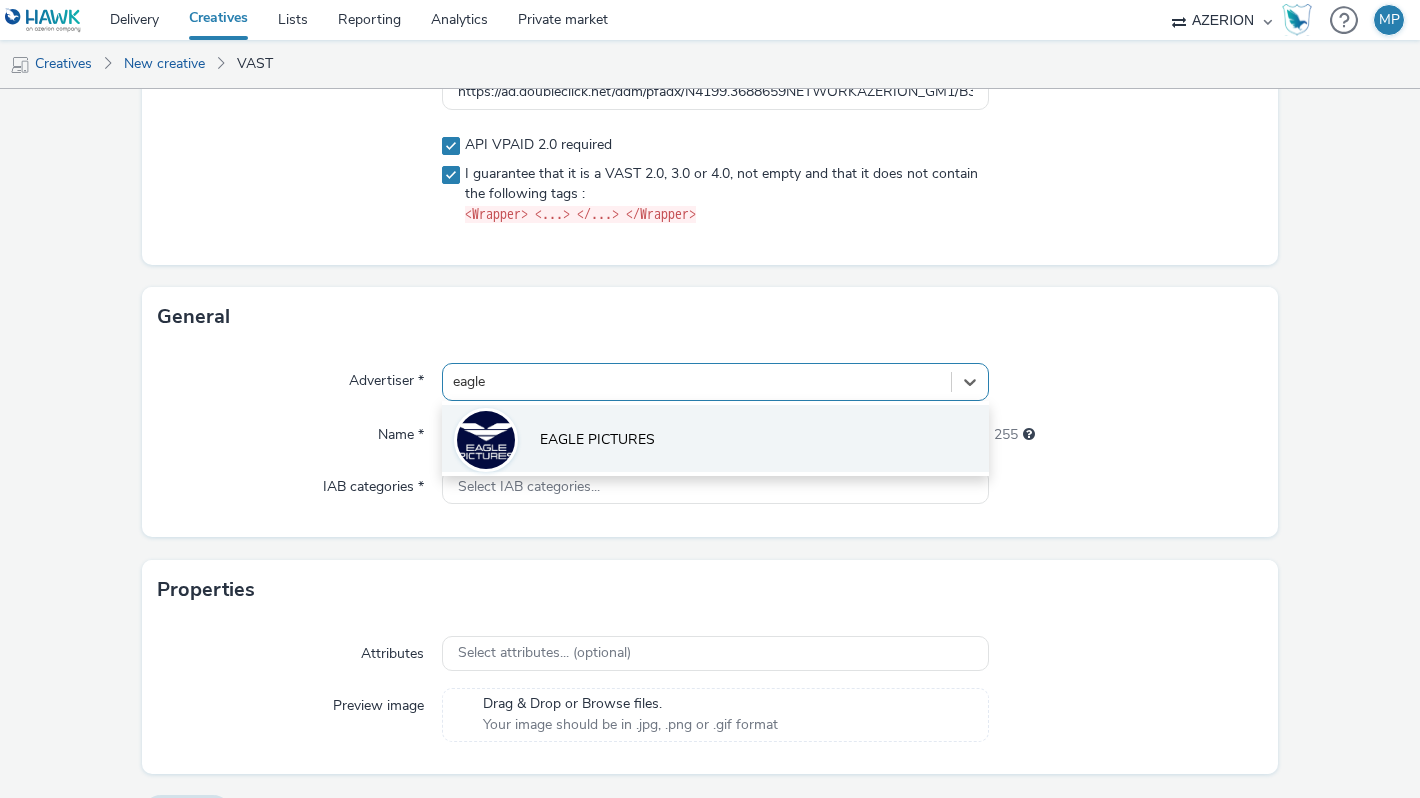 click on "EAGLE PICTURES" at bounding box center [597, 440] 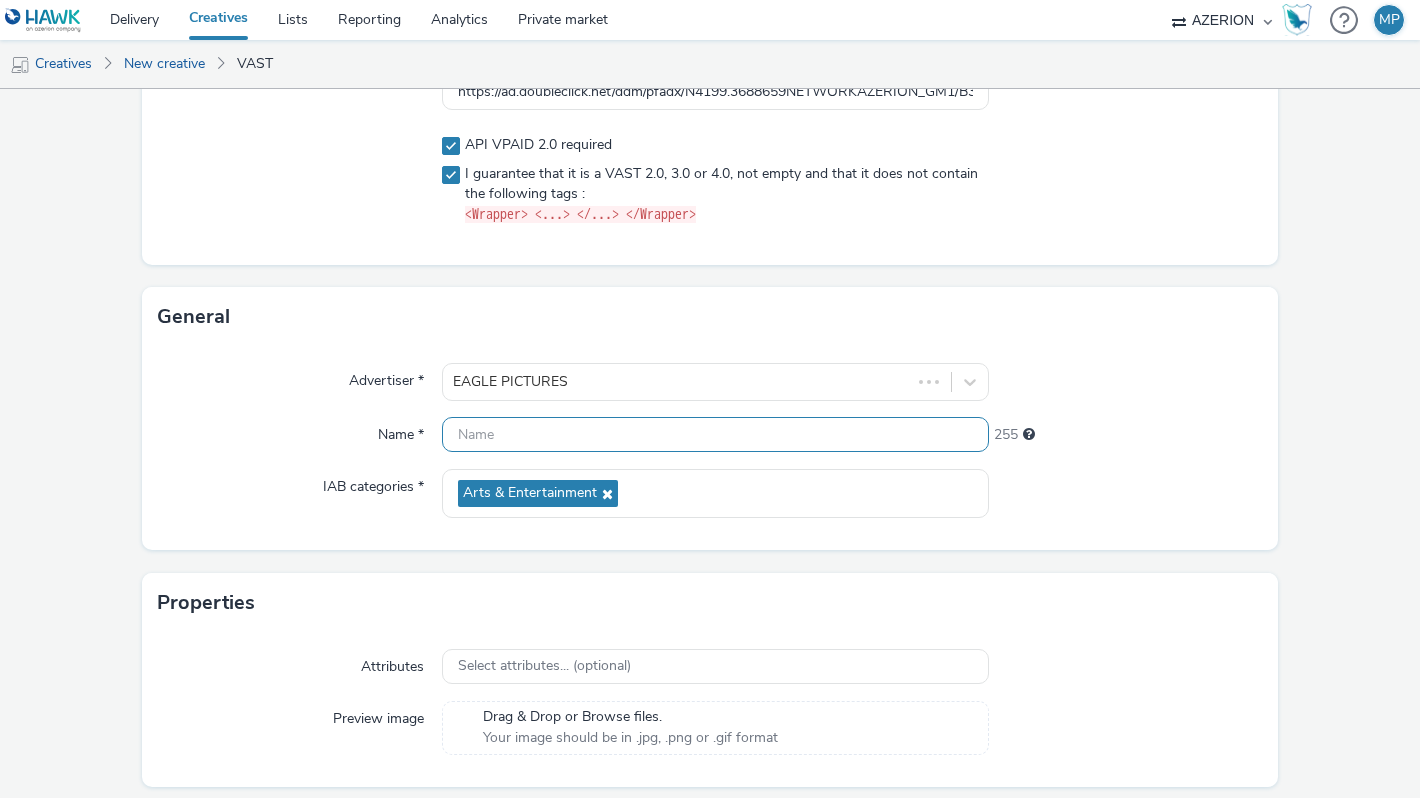 click at bounding box center [715, 434] 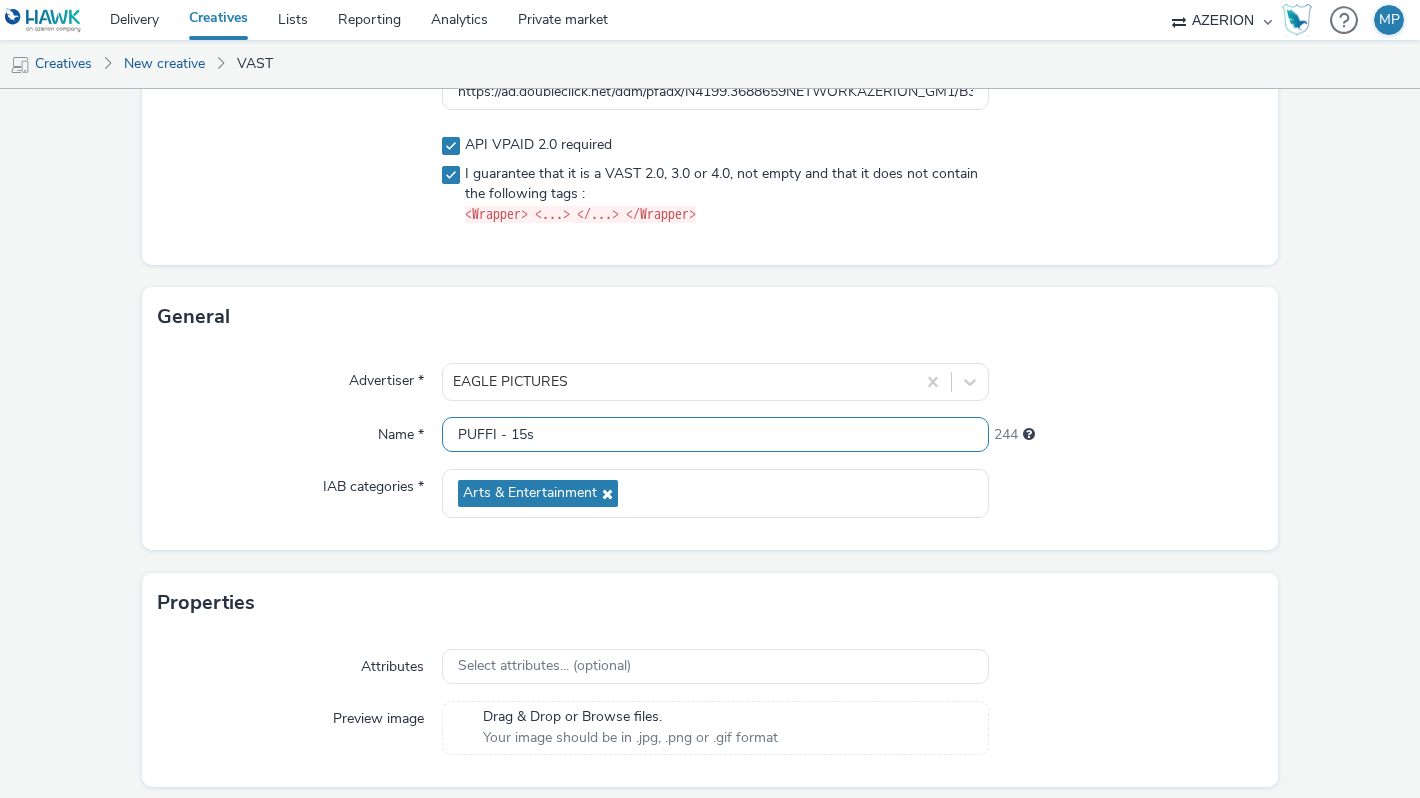 type on "PUFFI - 15s" 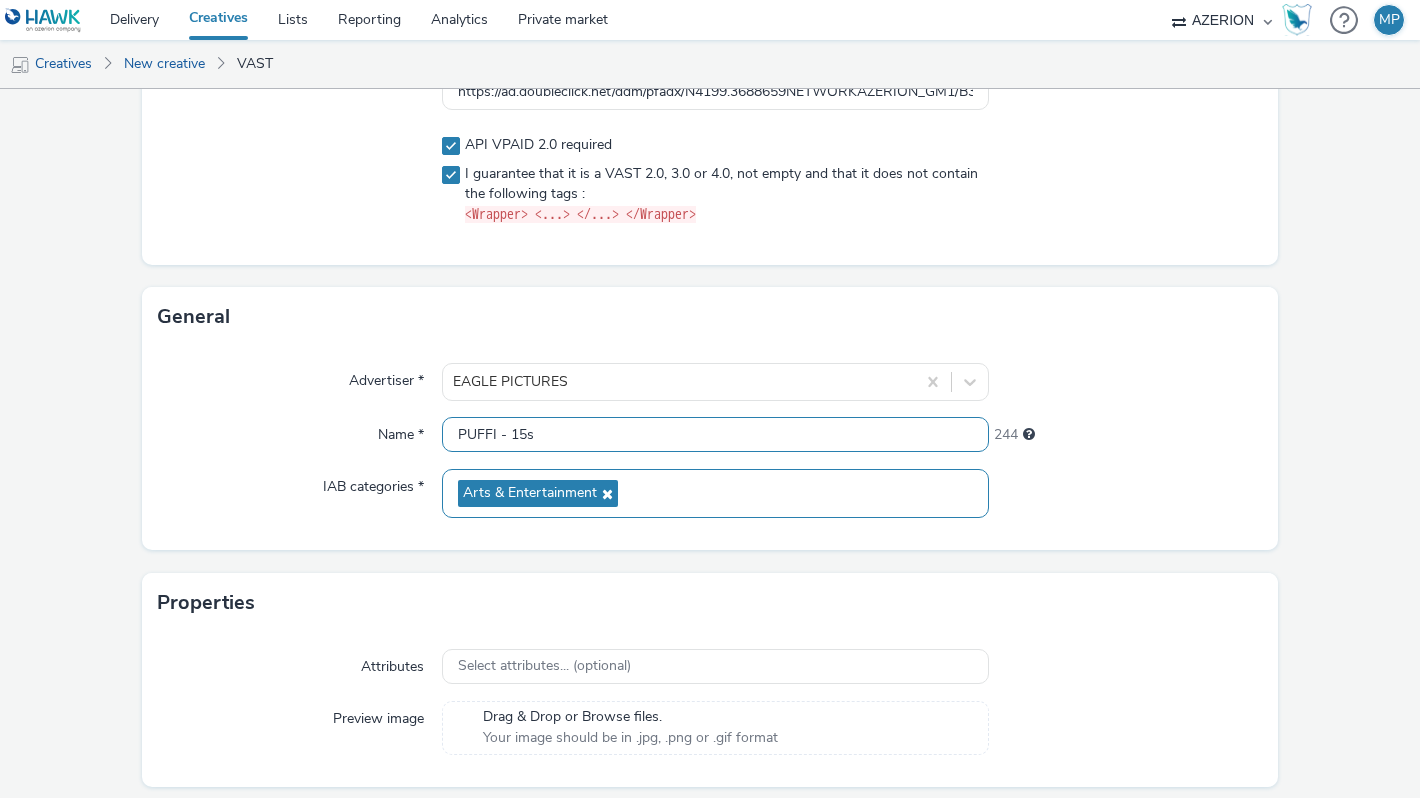 scroll, scrollTop: 327, scrollLeft: 0, axis: vertical 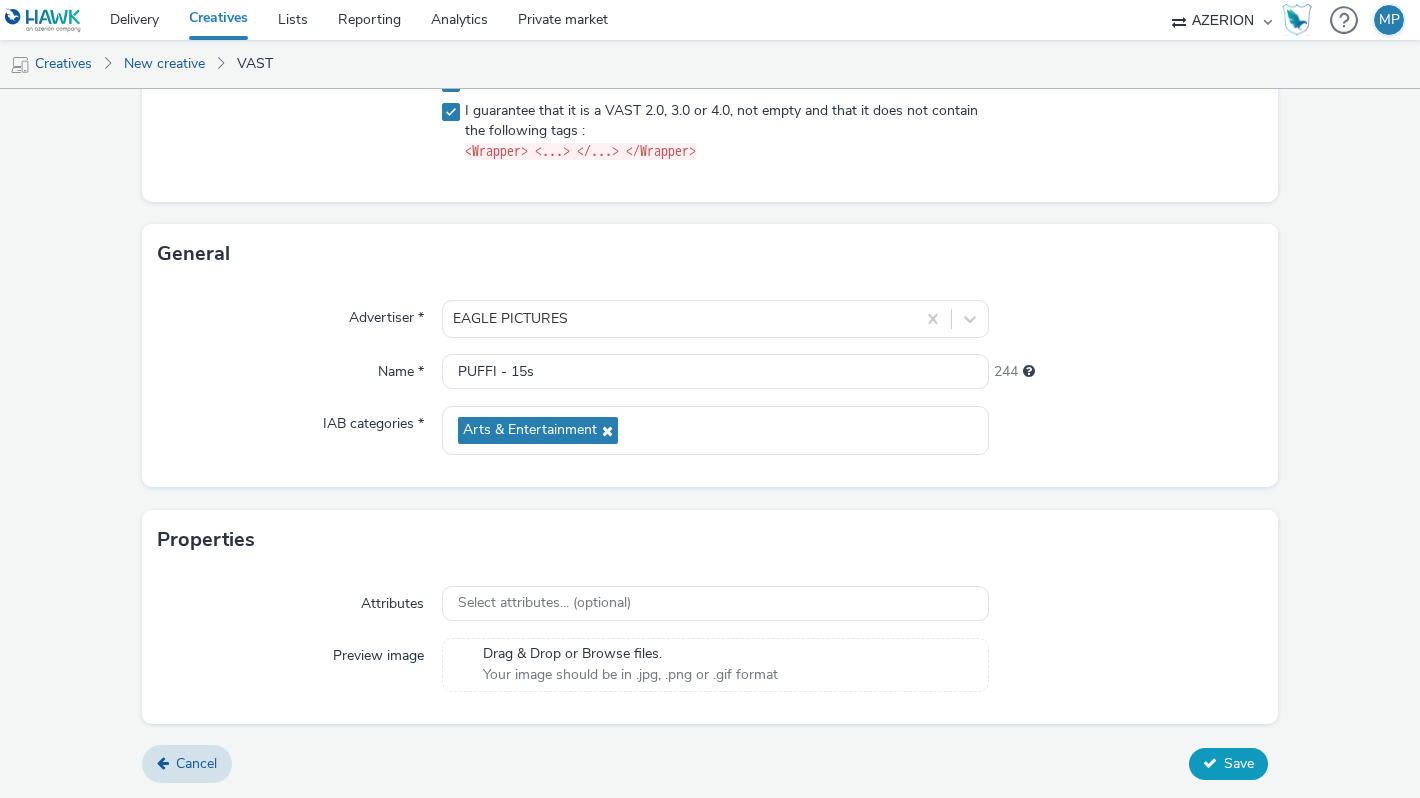 click on "Save" at bounding box center [1239, 763] 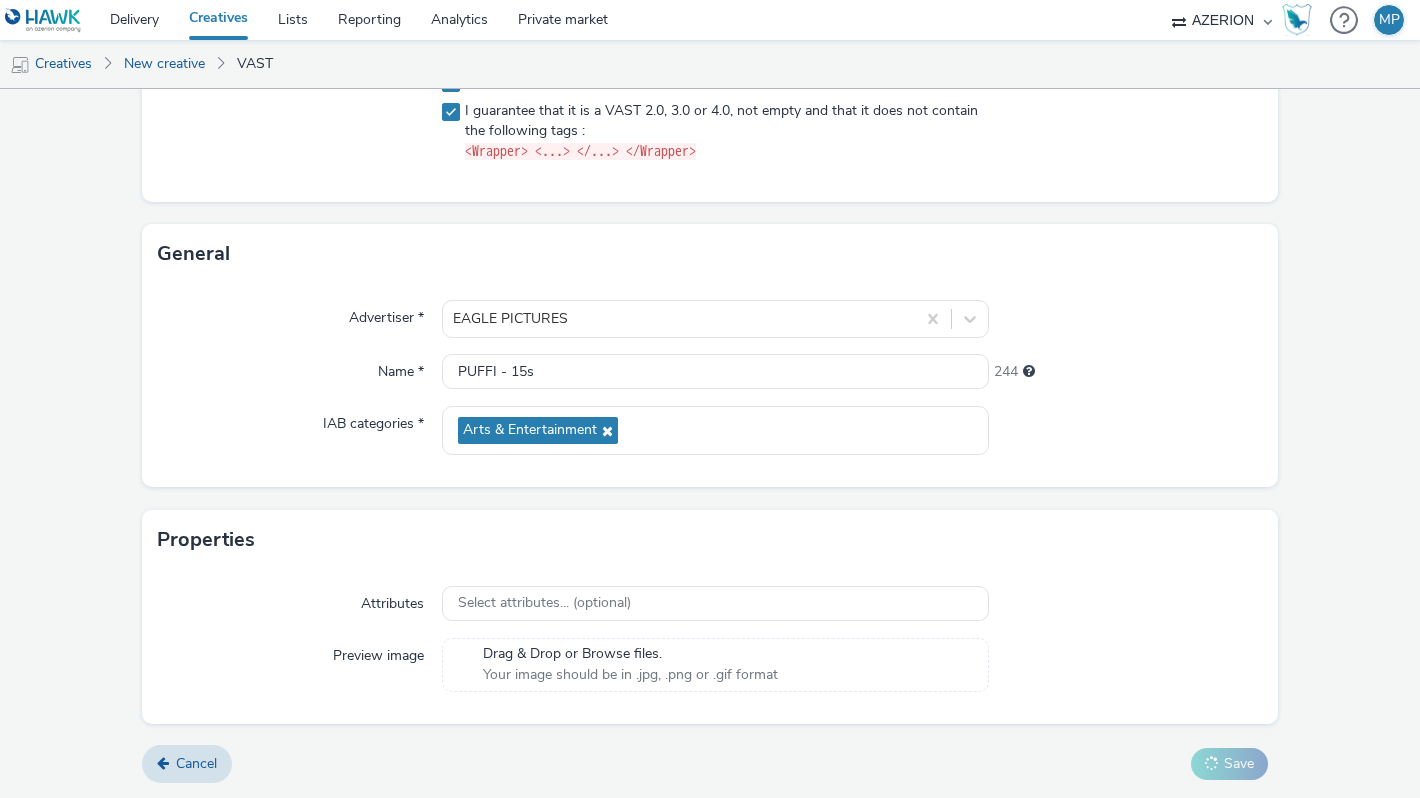 scroll, scrollTop: 0, scrollLeft: 0, axis: both 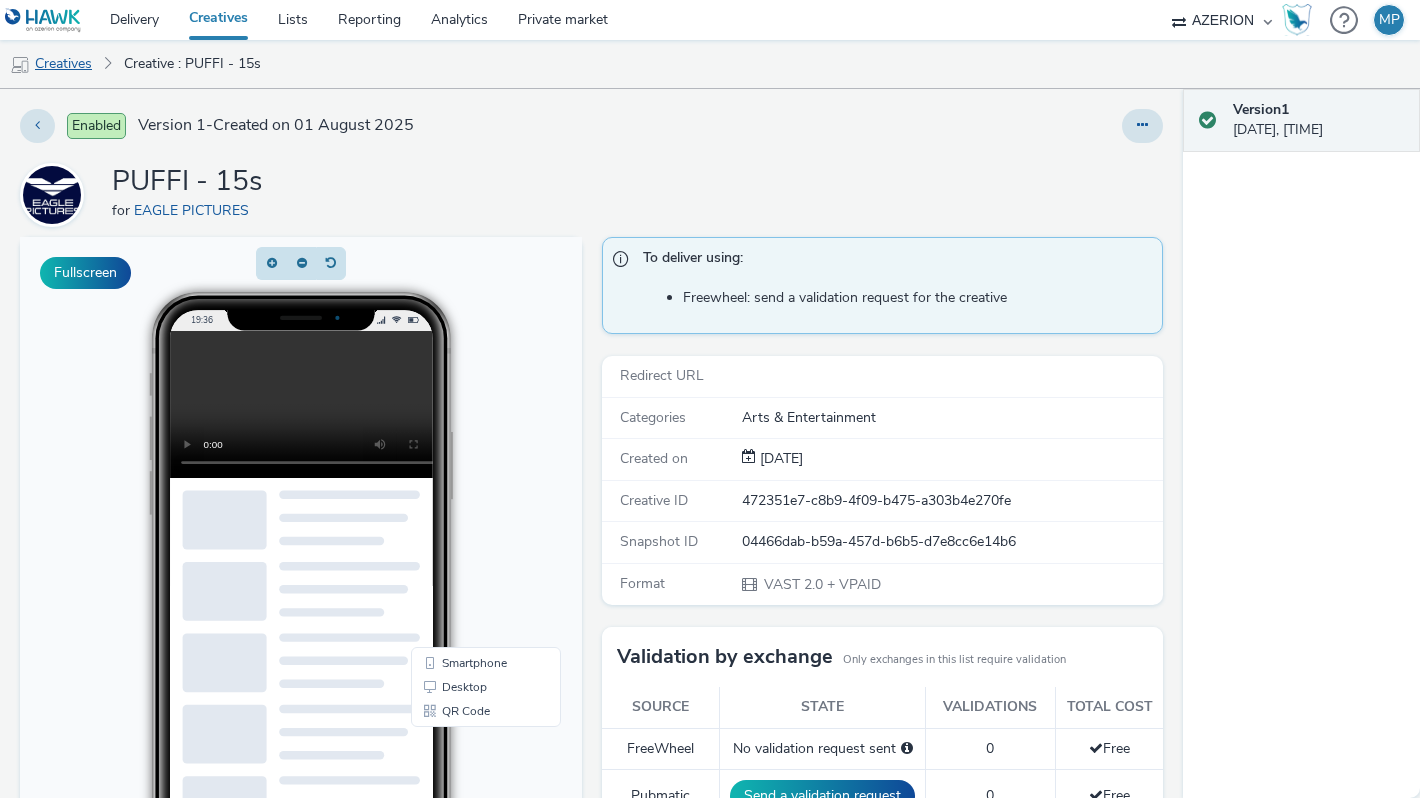 click on "Creatives" at bounding box center [51, 64] 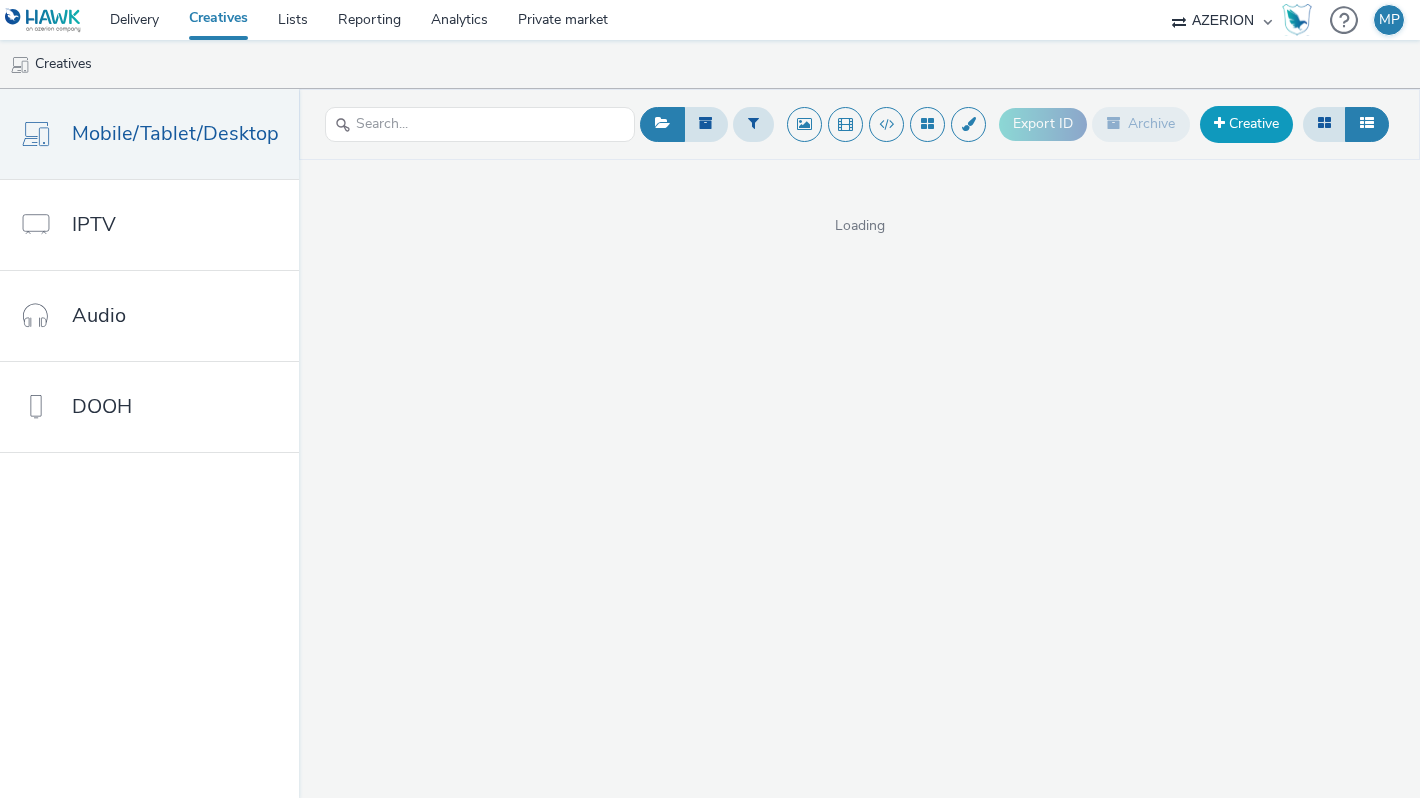 click on "Creative" at bounding box center (1246, 124) 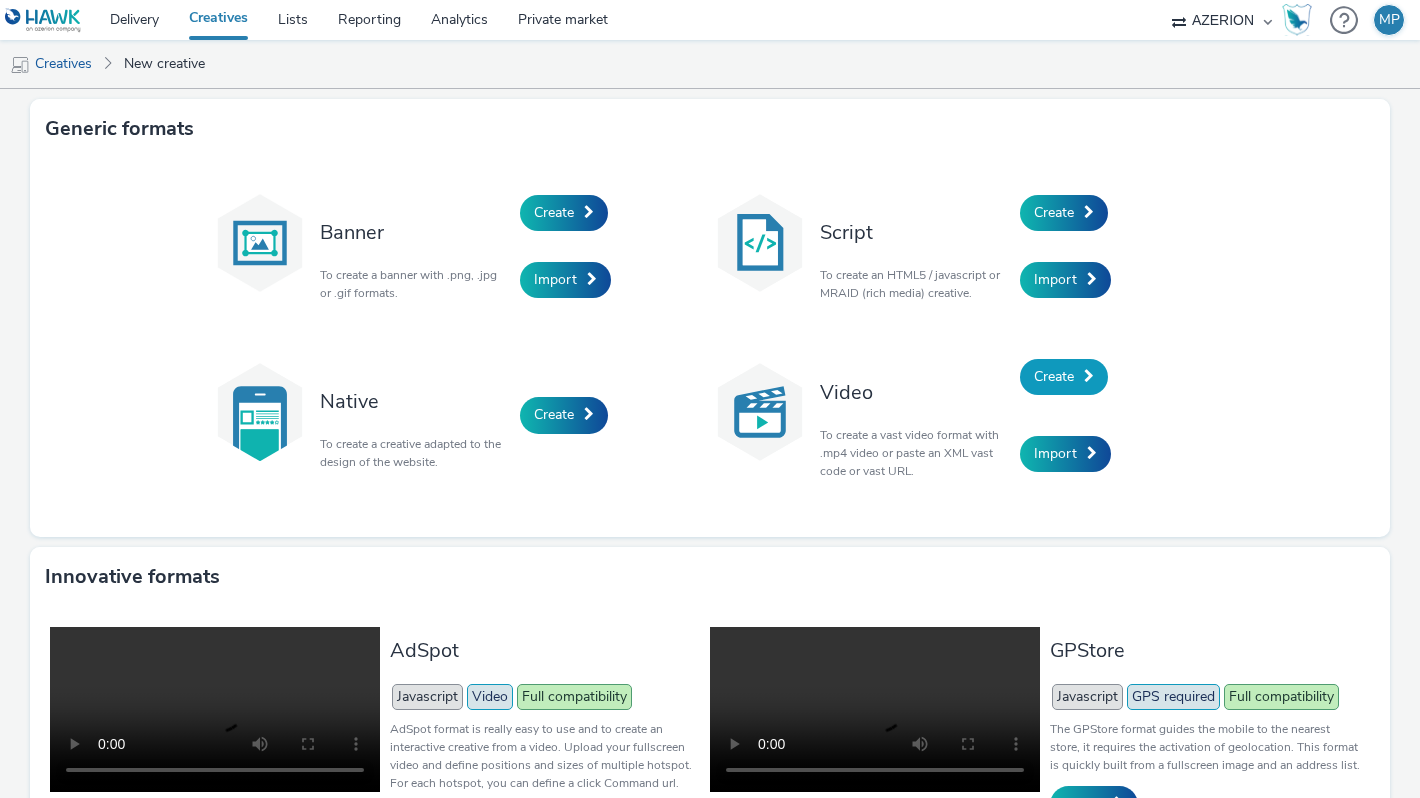 click on "Create" at bounding box center (1054, 376) 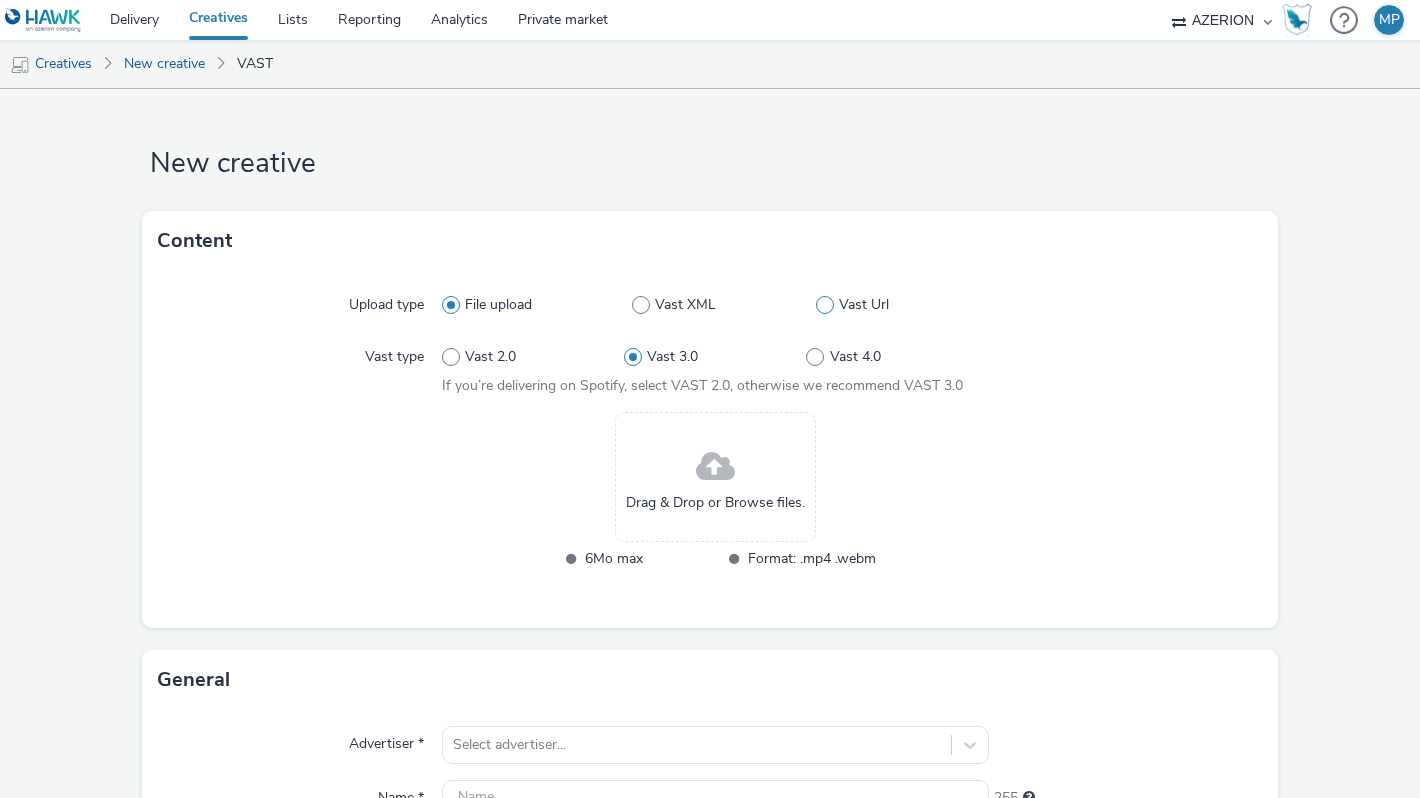 click on "Vast Url" at bounding box center (902, 305) 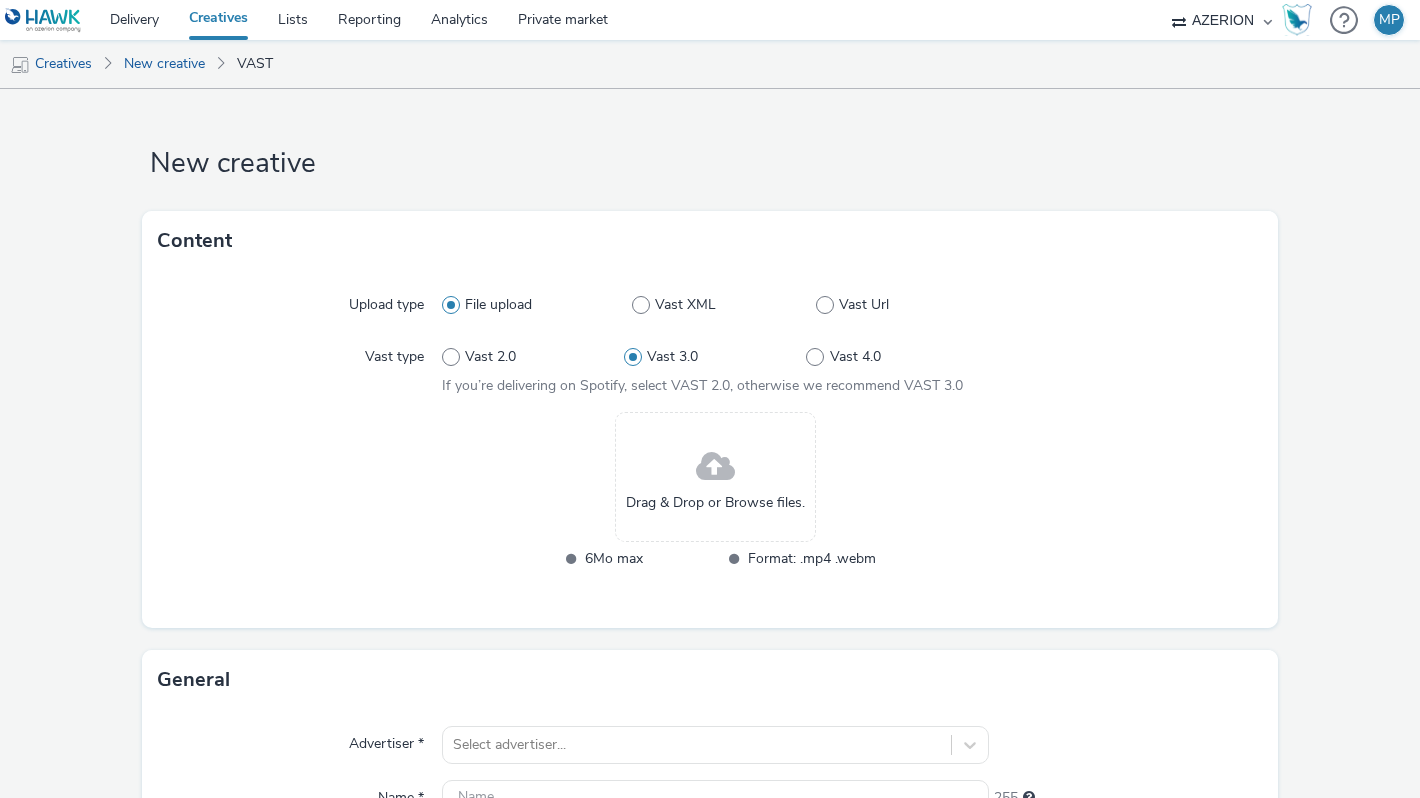 click on "Vast Url" at bounding box center (822, 305) 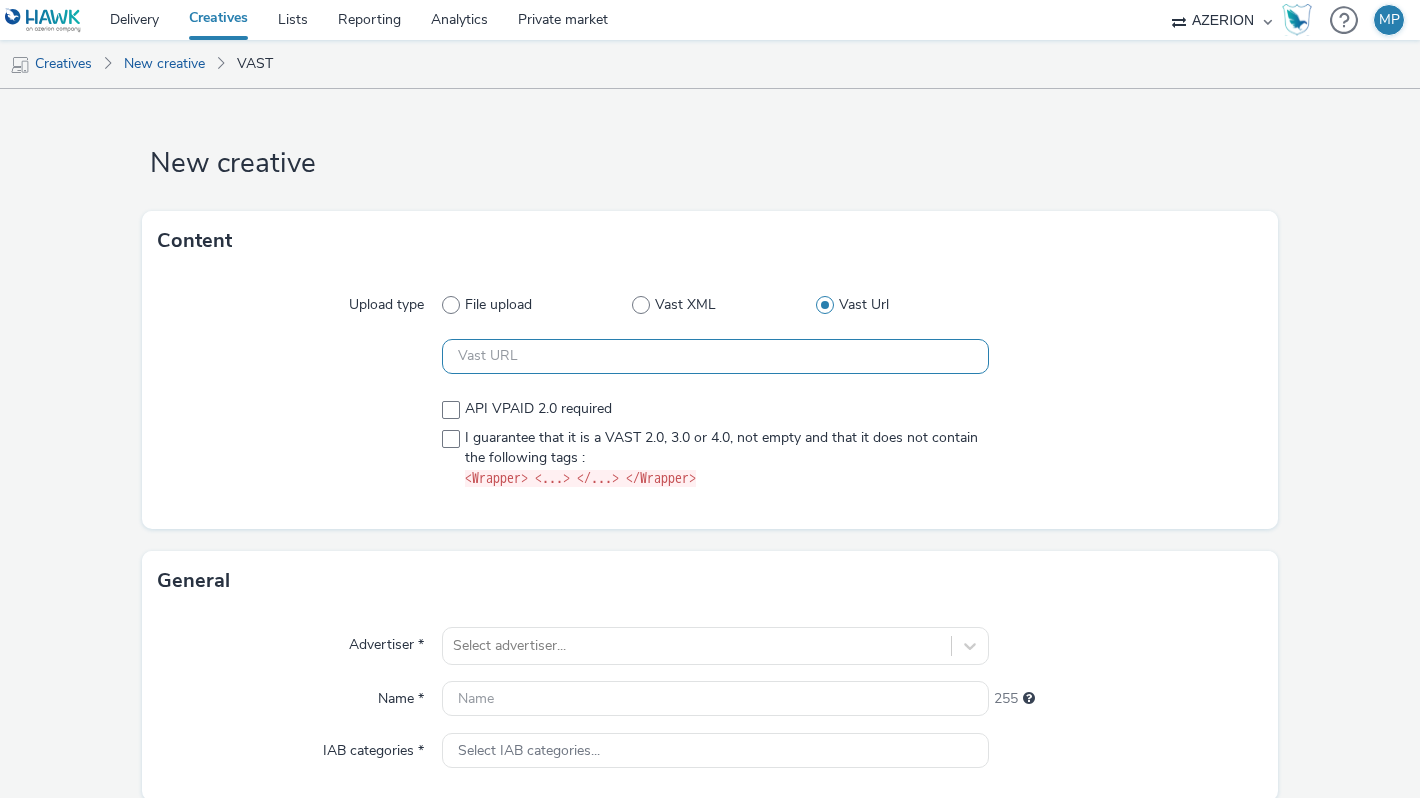 click at bounding box center [715, 356] 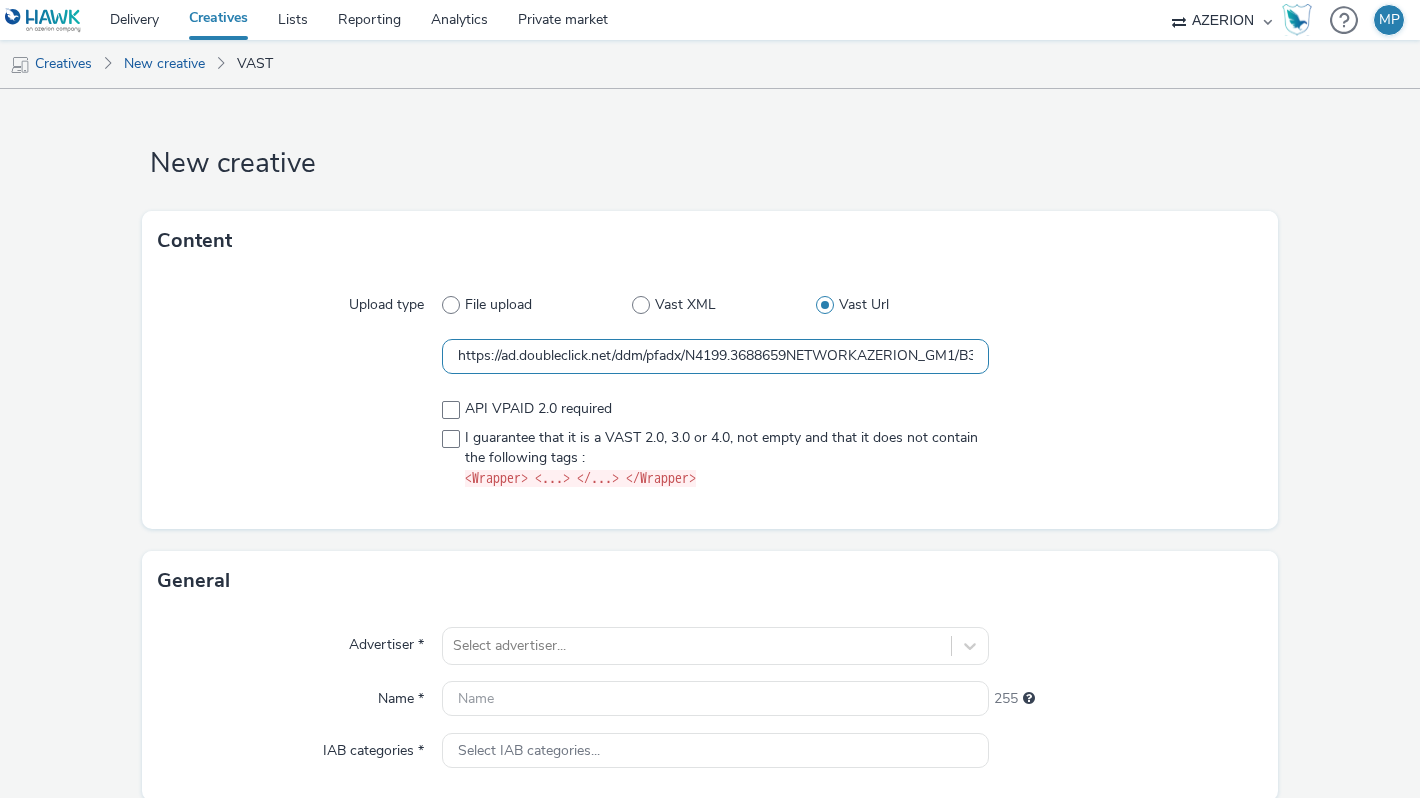 scroll, scrollTop: 0, scrollLeft: 1971, axis: horizontal 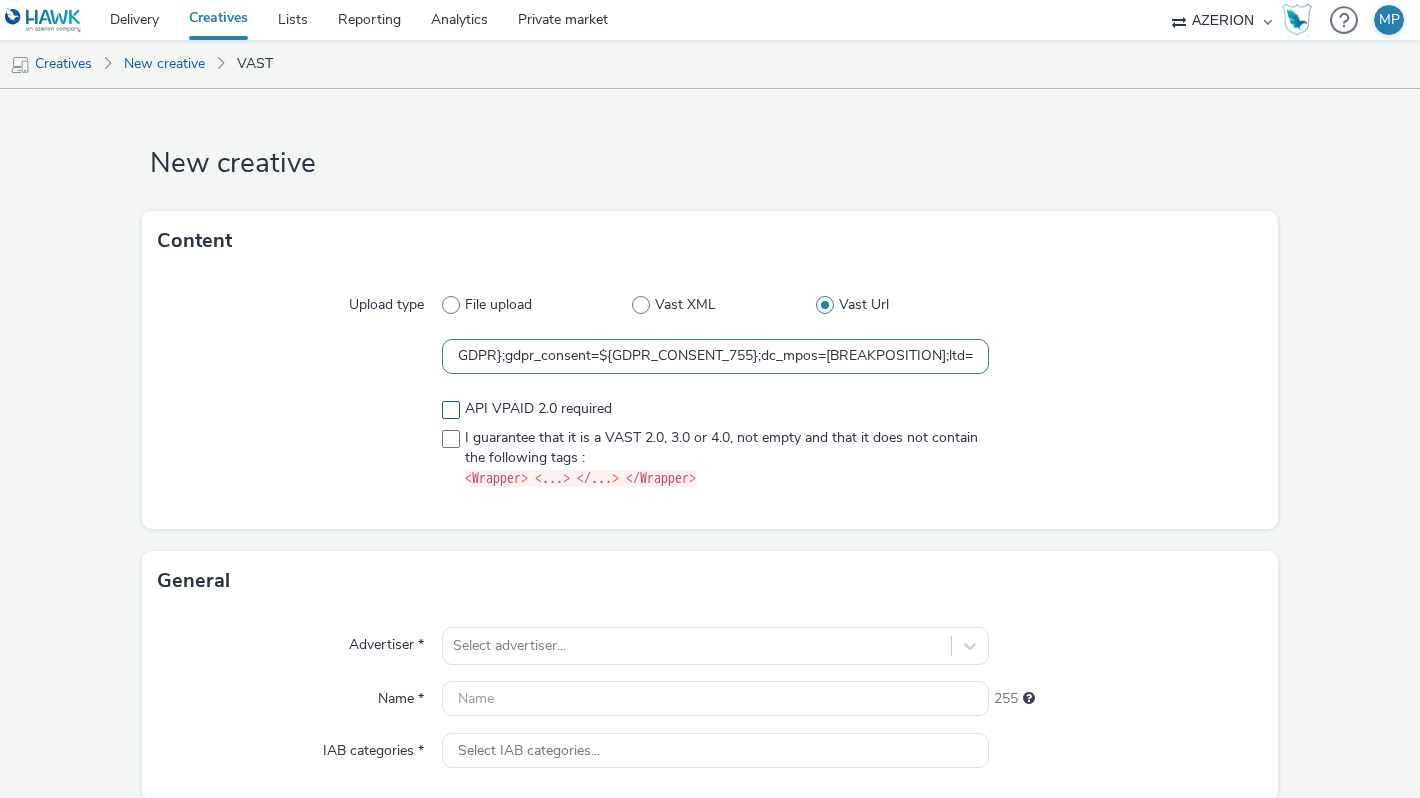 type on "https://ad.doubleclick.net/ddm/pfadx/N4199.3688659NETWORKAZERION_GM1/B33740347.426519537;sz=0x0;dsp_xappb_0_=[ctv_appid];ord=[timestamp];dc_lat=;dc_rdid=;tag_for_child_directed_treatment=;tfua=;dc_tdv=1;dcmt=text/xml;dc_sdk_apis=[APIFRAMEWORKS];dc_omid_p=[OMIDPARTNER];gdpr=${GDPR};gdpr_consent=${GDPR_CONSENT_755};dc_mpos=[BREAKPOSITION];ltd=" 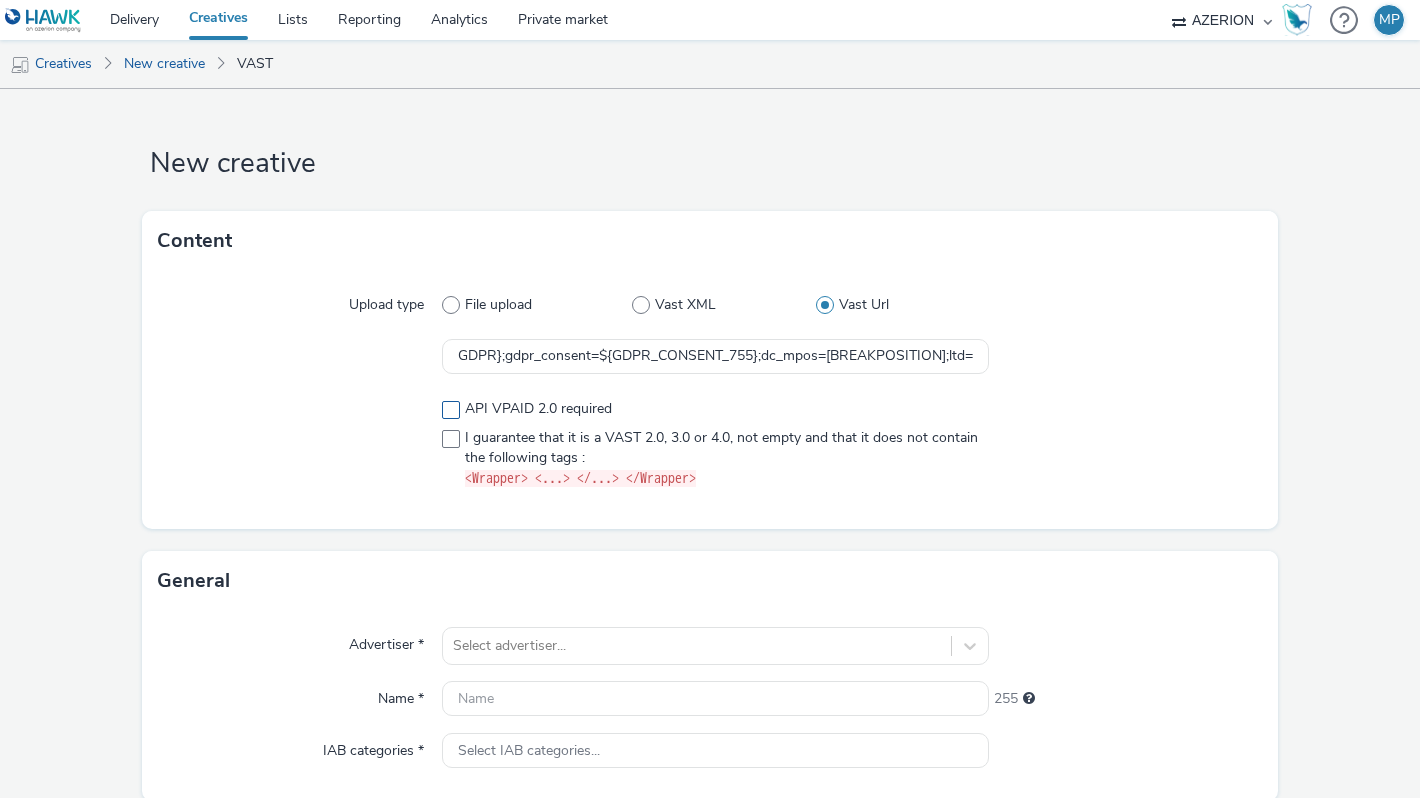 click at bounding box center [451, 410] 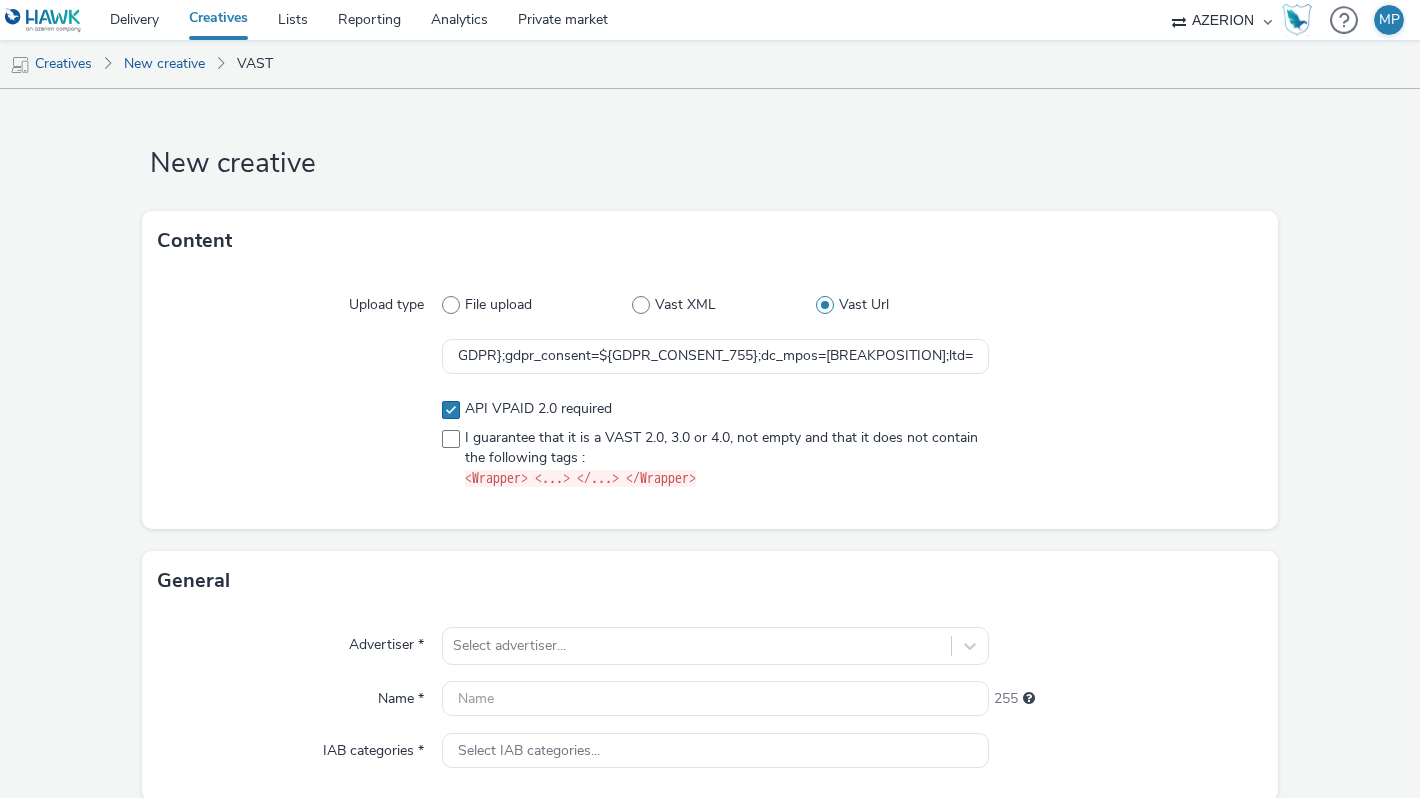 scroll, scrollTop: 0, scrollLeft: 0, axis: both 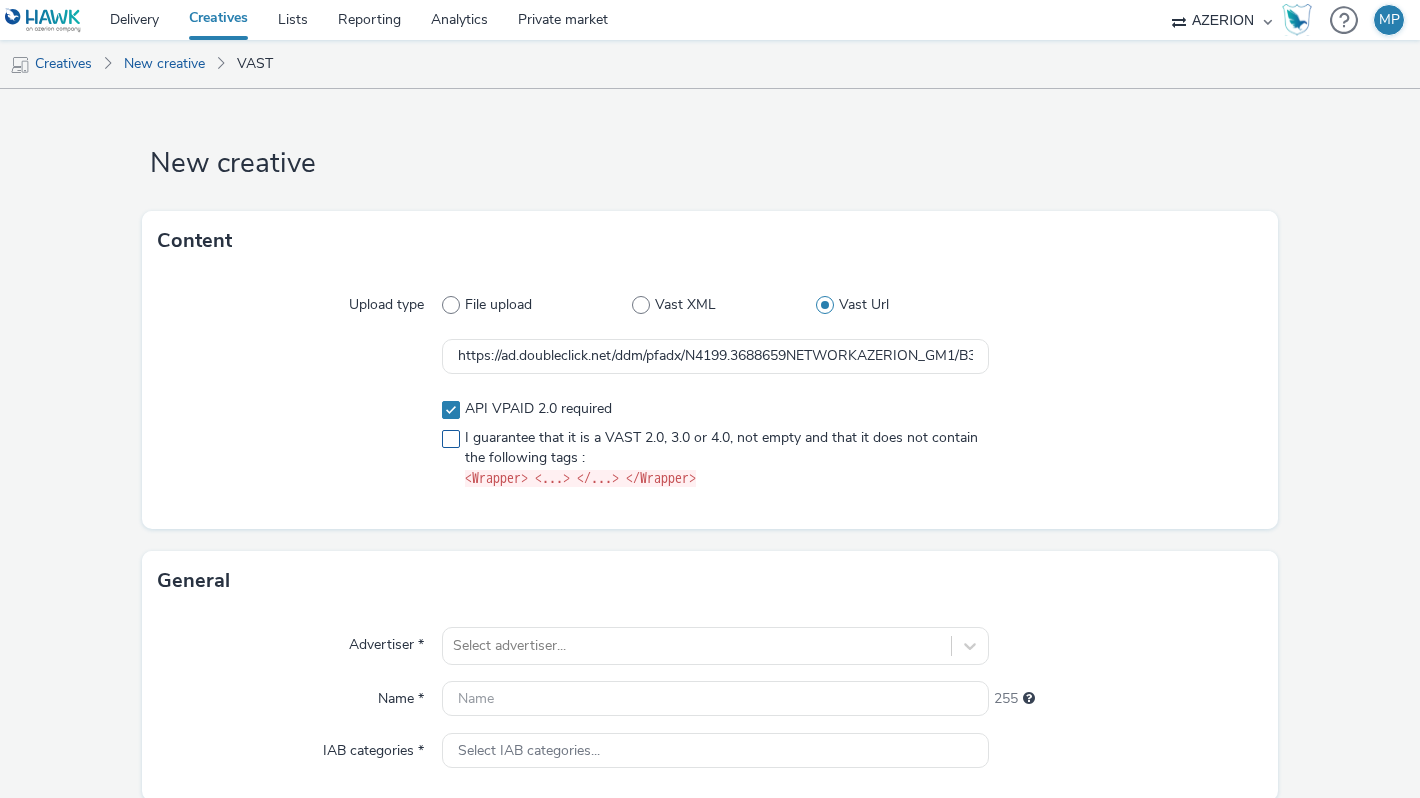 click at bounding box center [451, 439] 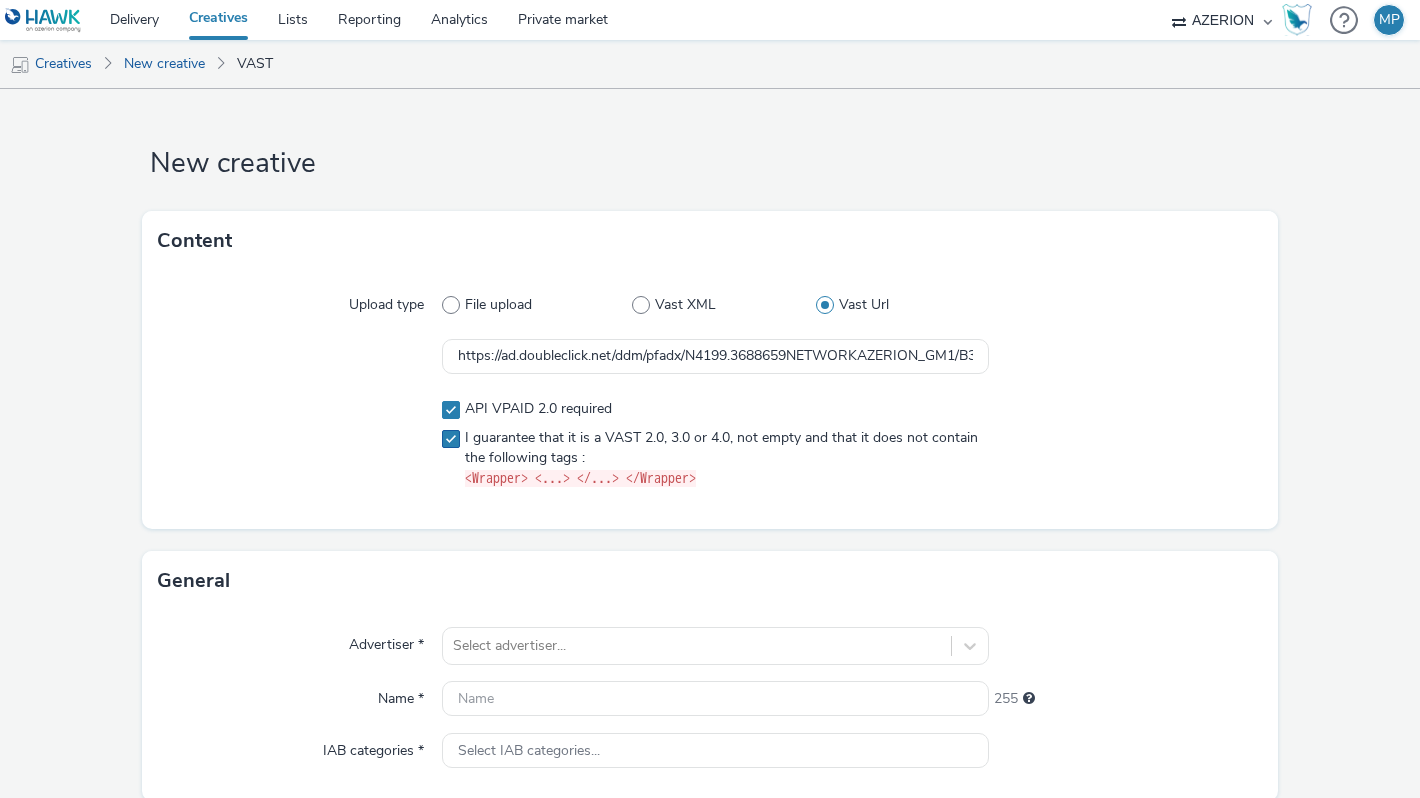 checkbox on "true" 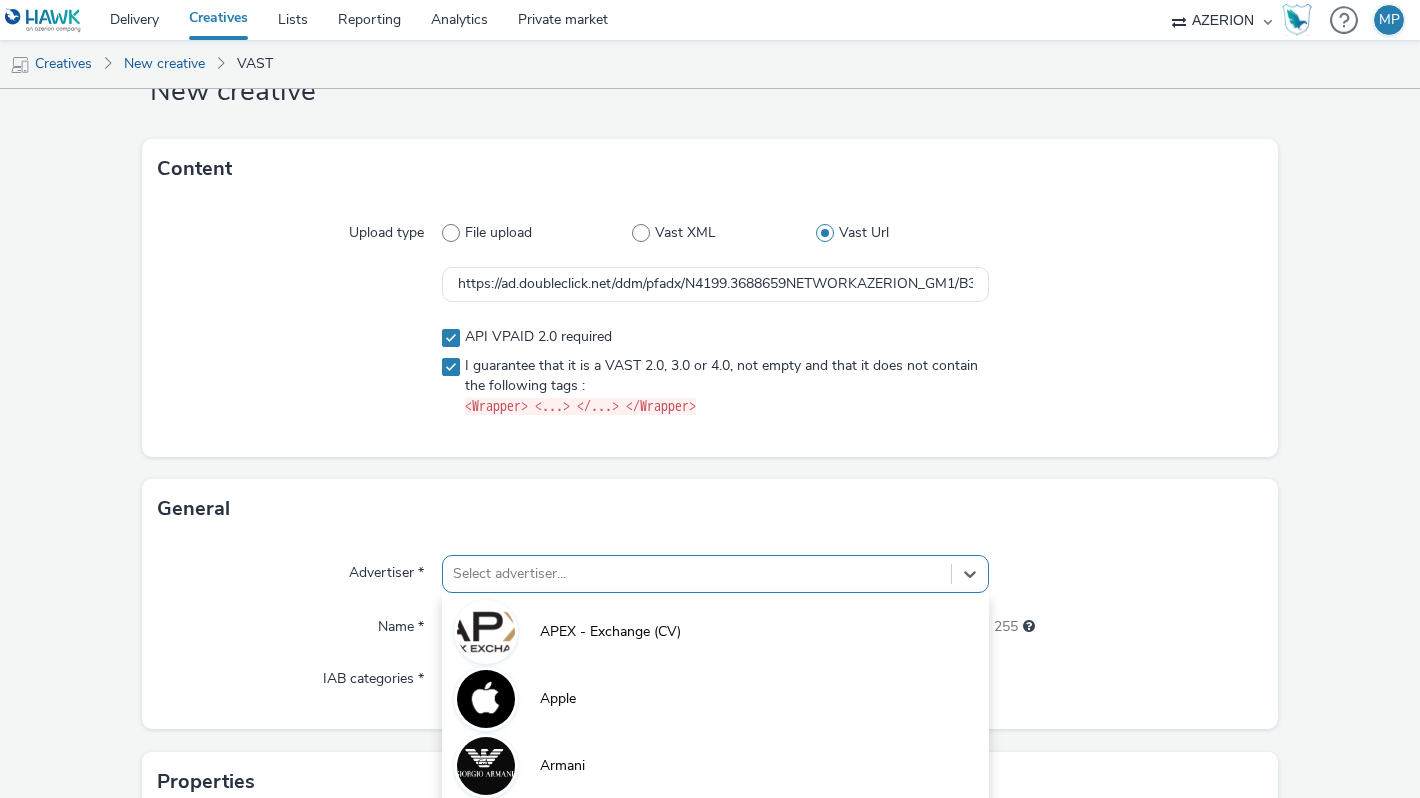 scroll, scrollTop: 264, scrollLeft: 0, axis: vertical 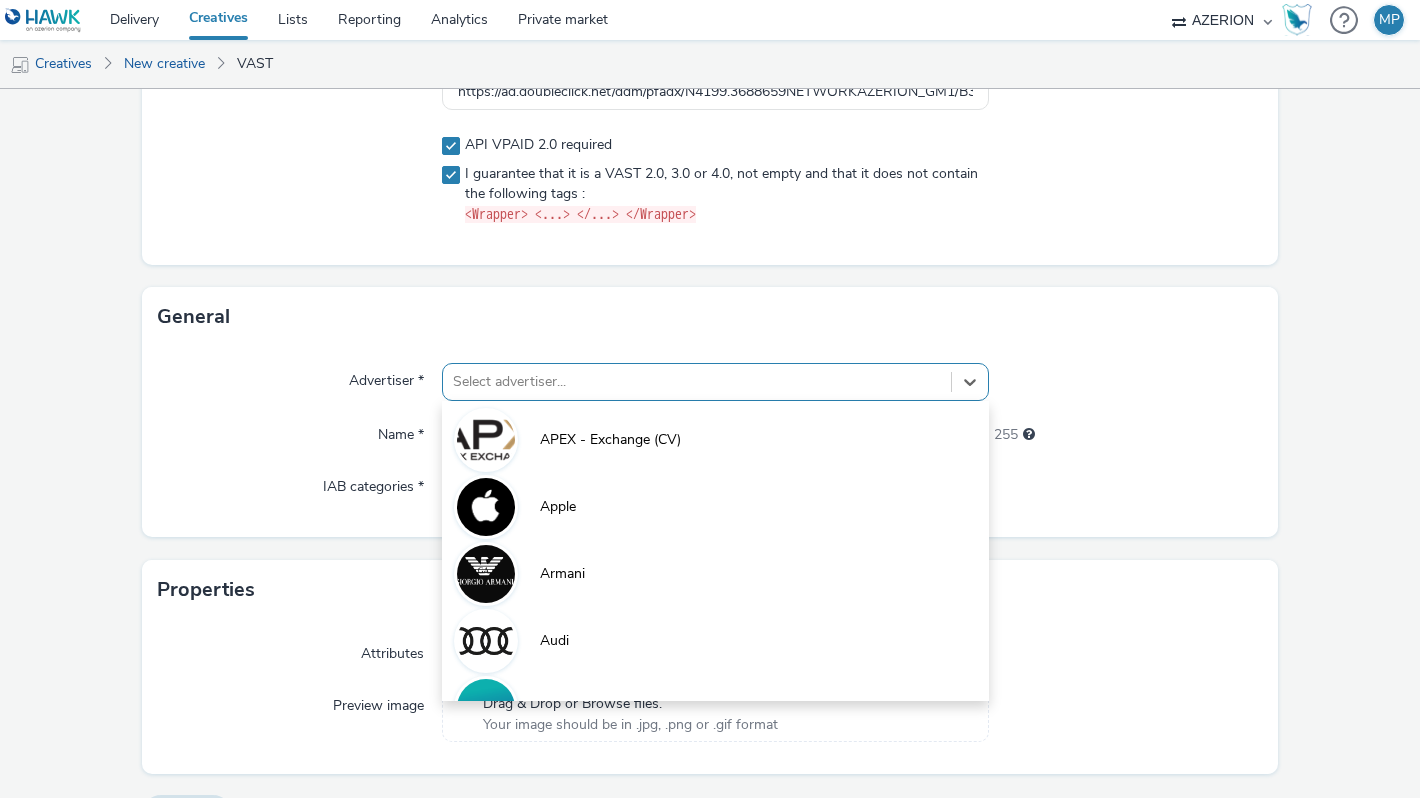 click on "option Armani focused, 3 of 10. 10 results available. Use Up and Down to choose options, press Enter to select the currently focused option, press Escape to exit the menu, press Tab to select the option and exit the menu. Select advertiser... APEX - Exchange (CV) Apple Armani Audi Azerion - DEMO Azerion IT Bennet - IT Carta Regina CEI - Chiesa cattolica Colgate" at bounding box center (715, 382) 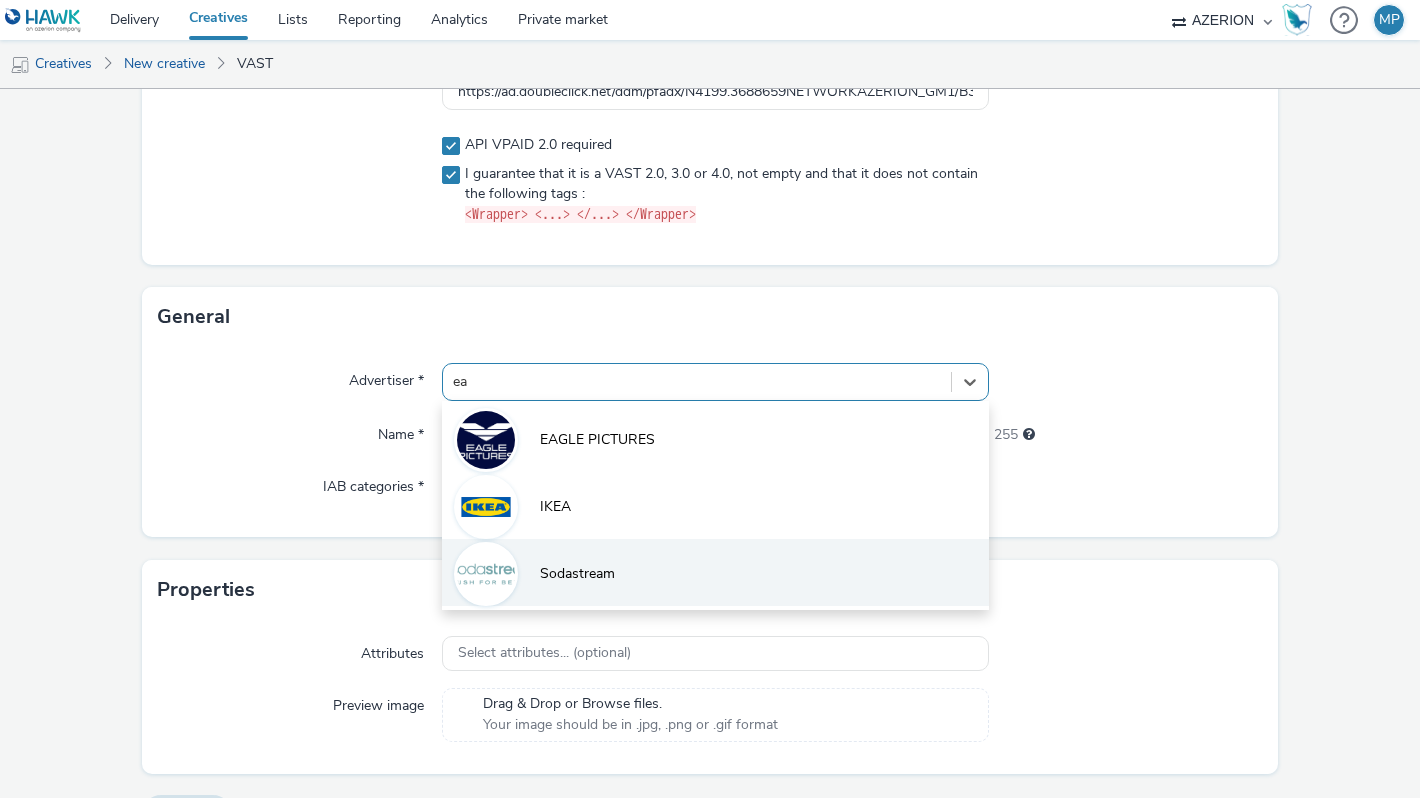 type on "eag" 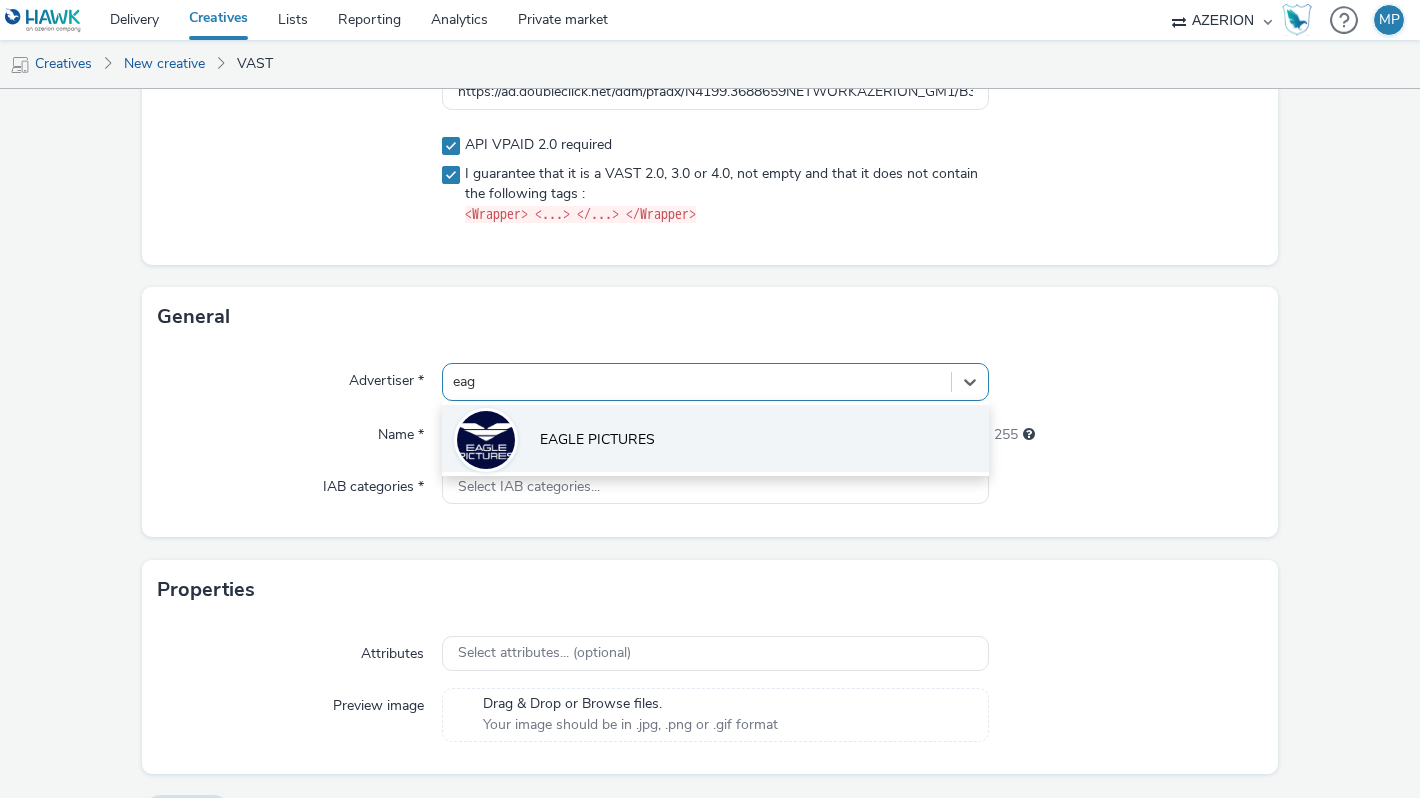click on "EAGLE PICTURES" at bounding box center (597, 440) 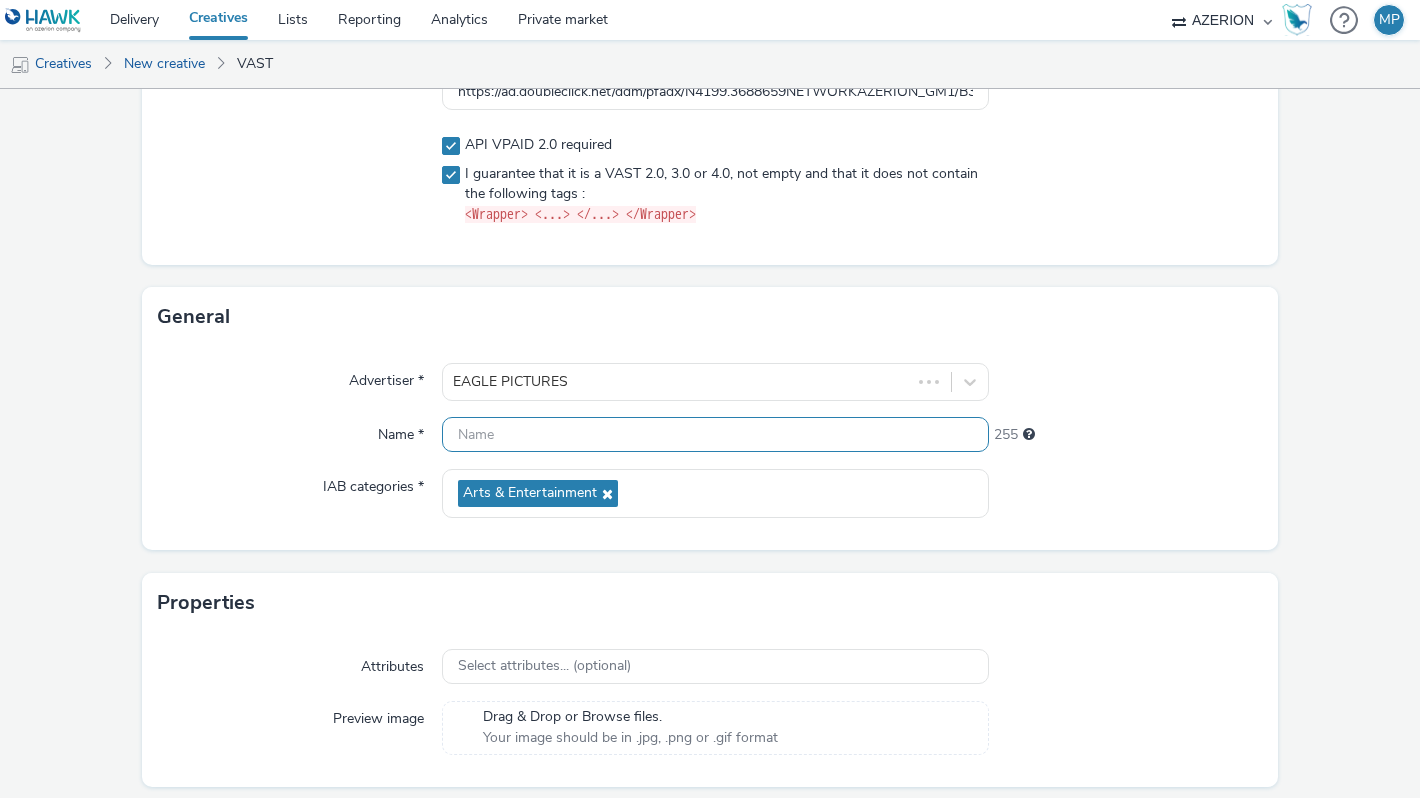 click at bounding box center (715, 434) 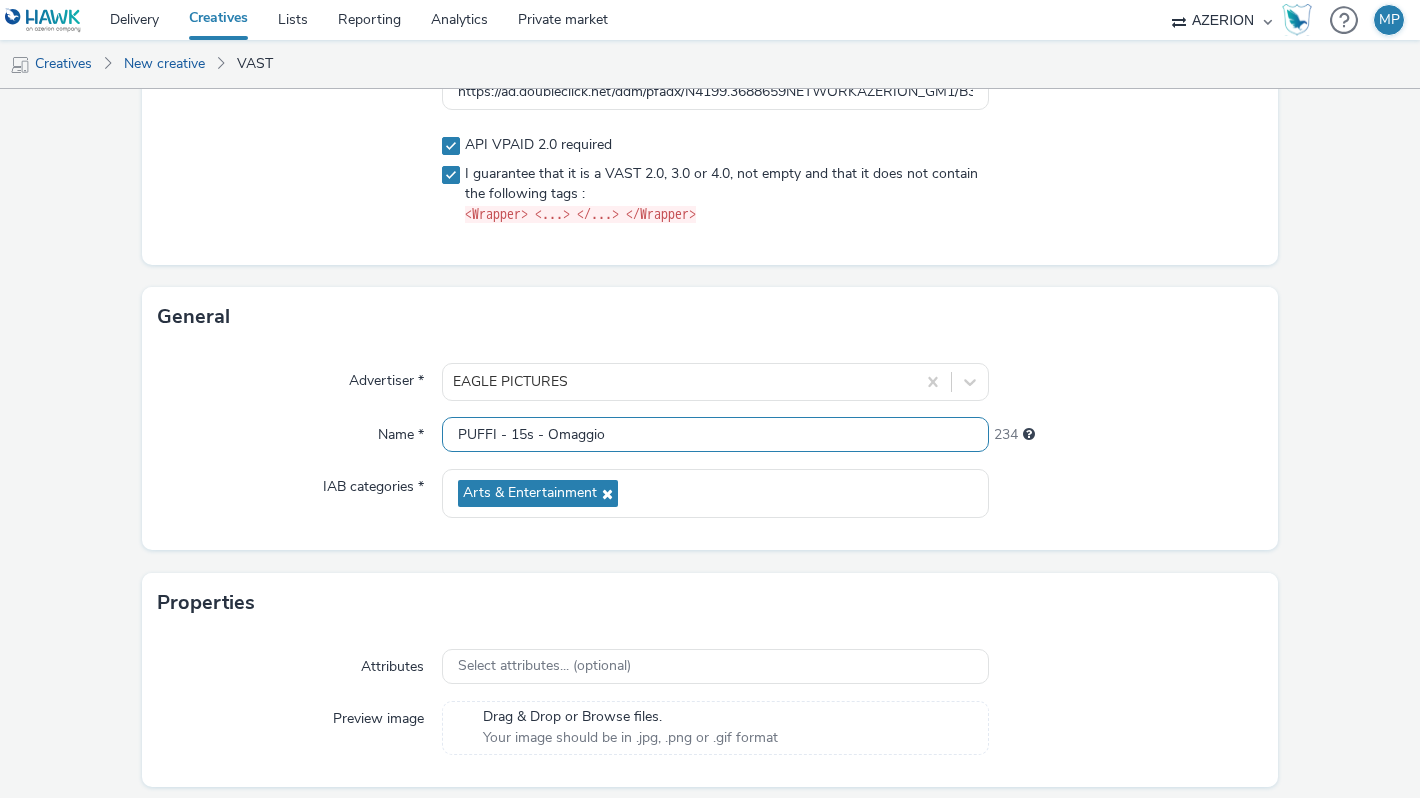 scroll, scrollTop: 327, scrollLeft: 0, axis: vertical 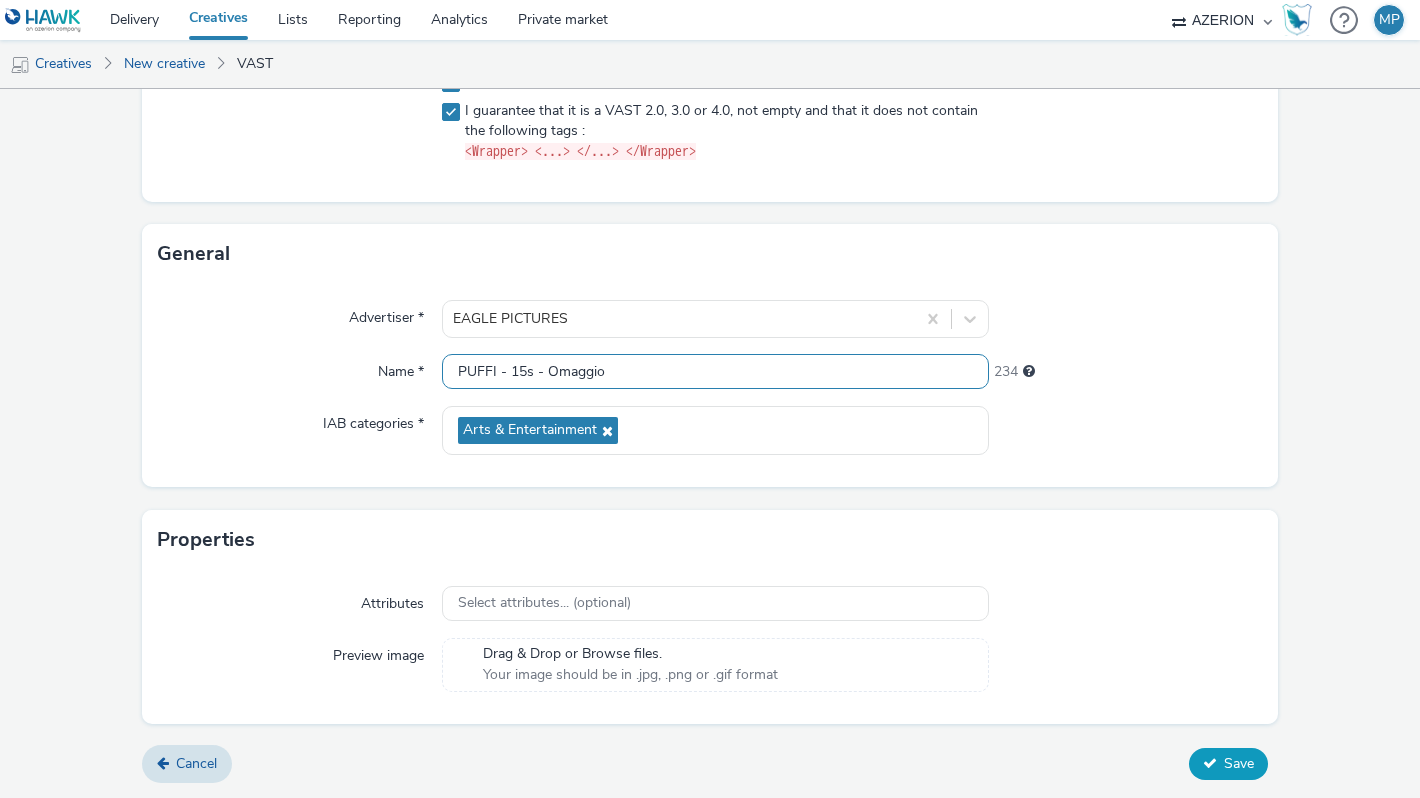 type on "PUFFI - 15s - Omaggio" 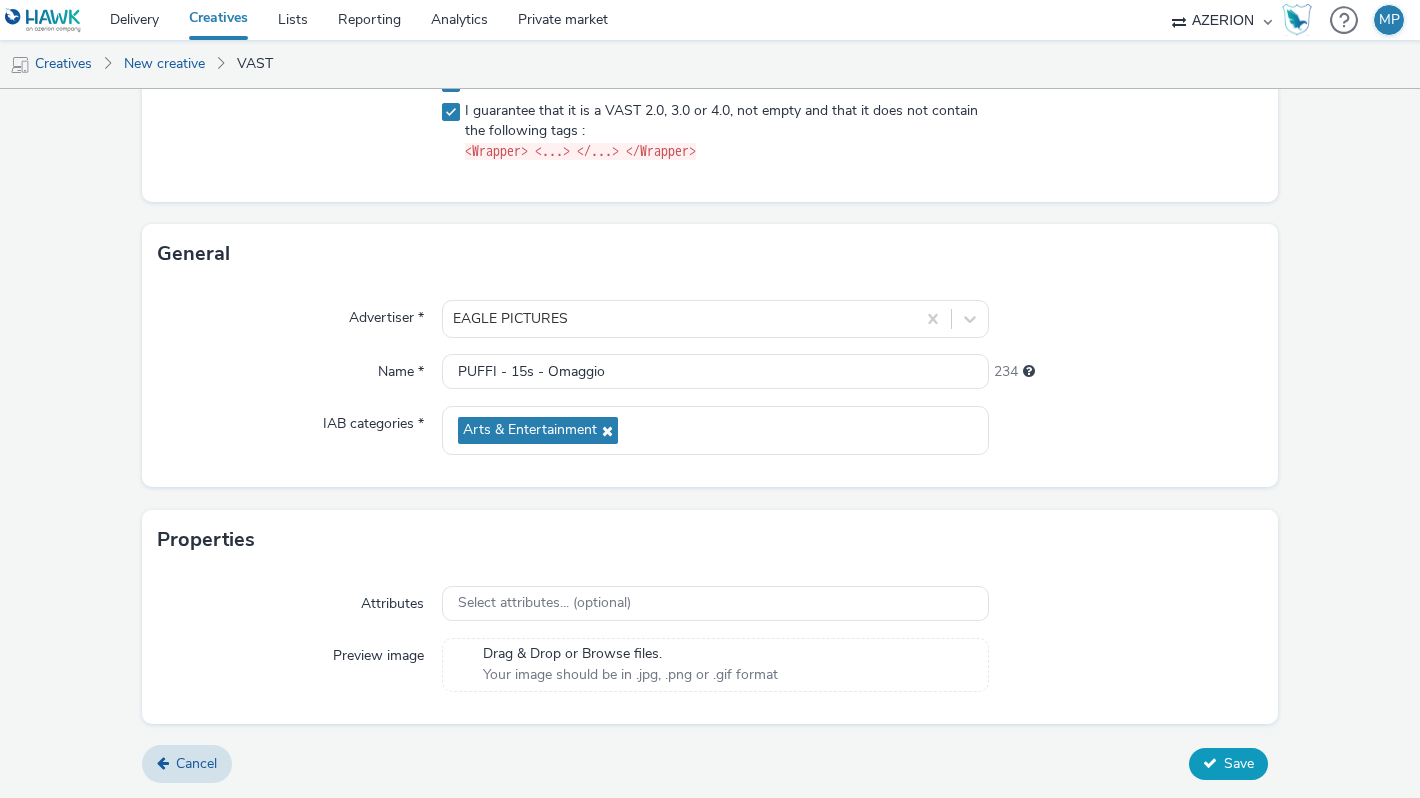 click on "Save" at bounding box center (1239, 763) 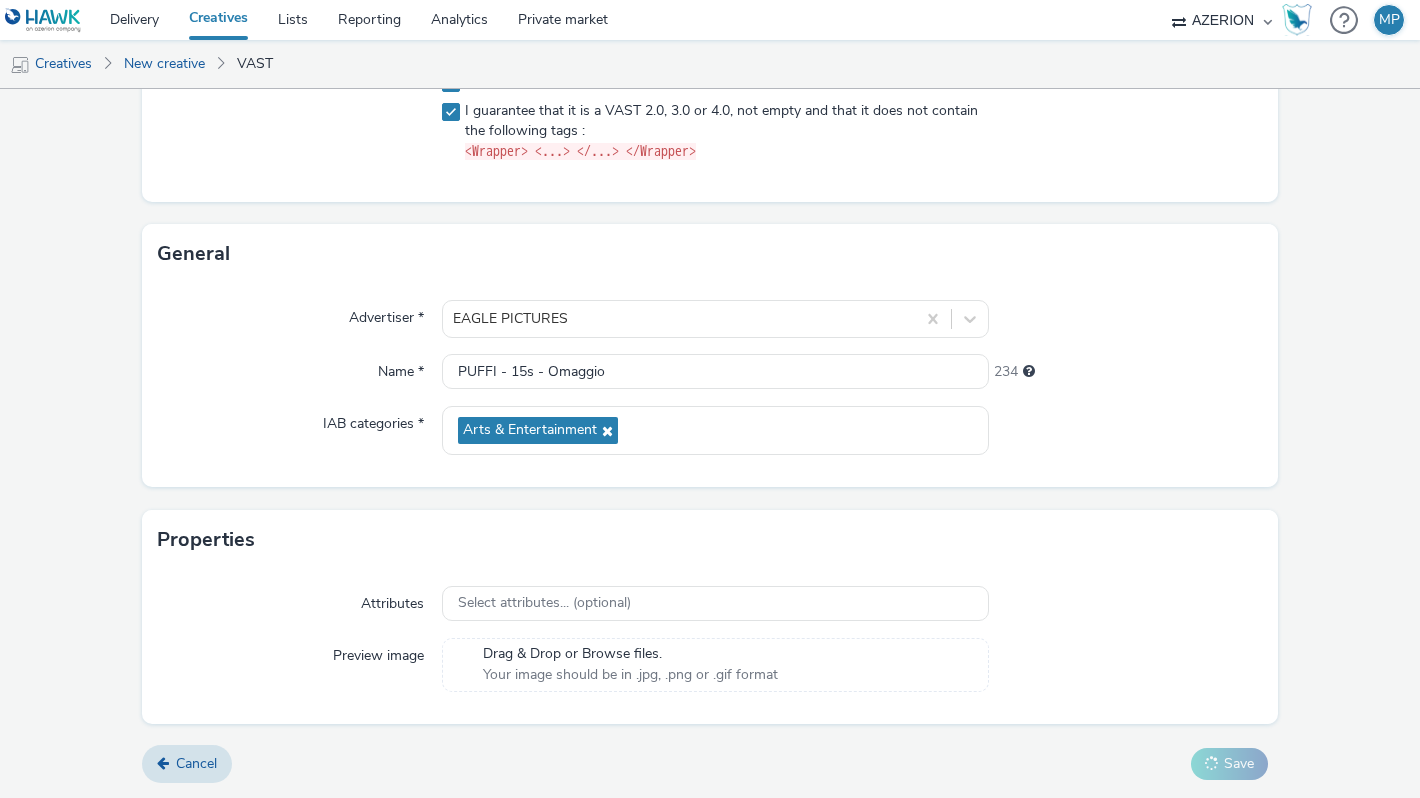 scroll, scrollTop: 0, scrollLeft: 0, axis: both 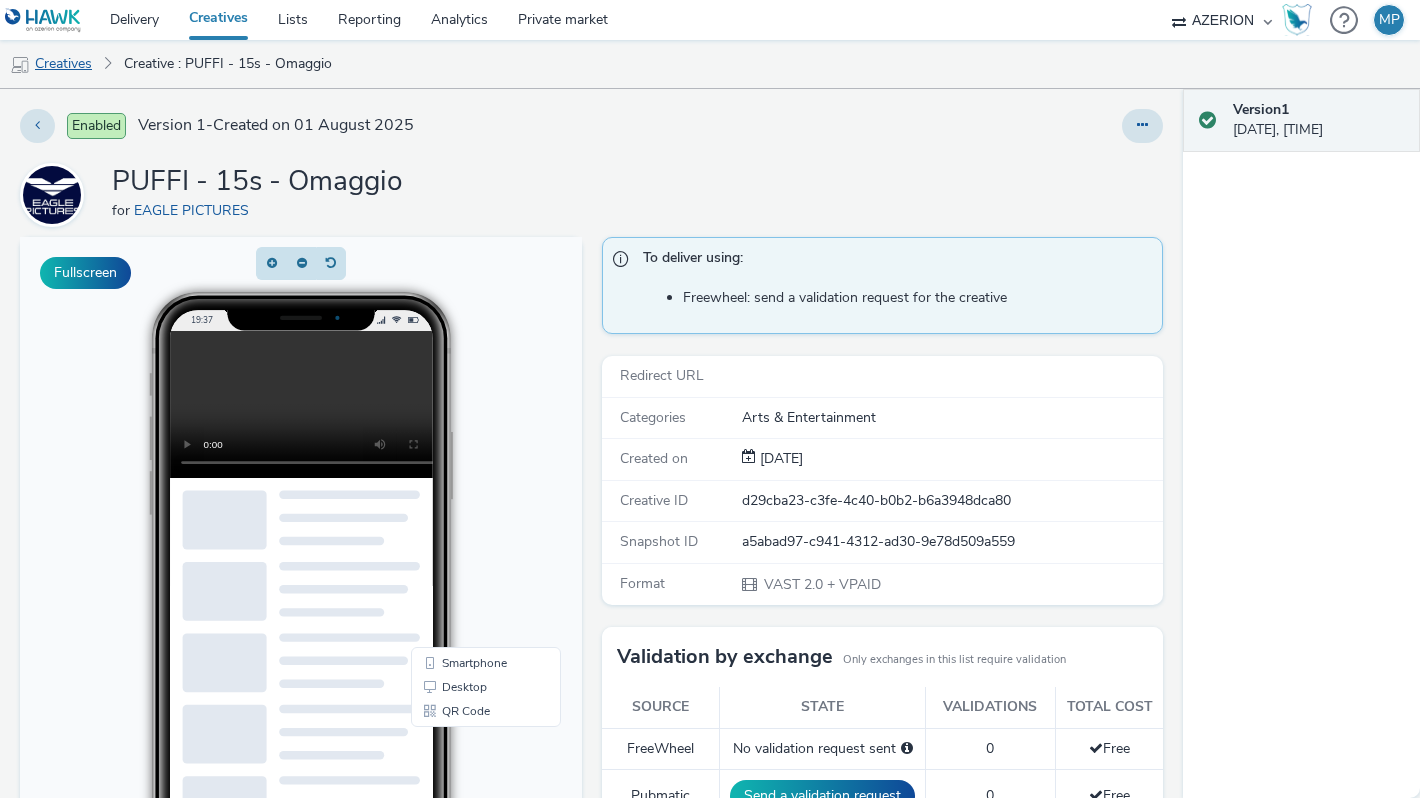 click on "Creatives" at bounding box center [51, 64] 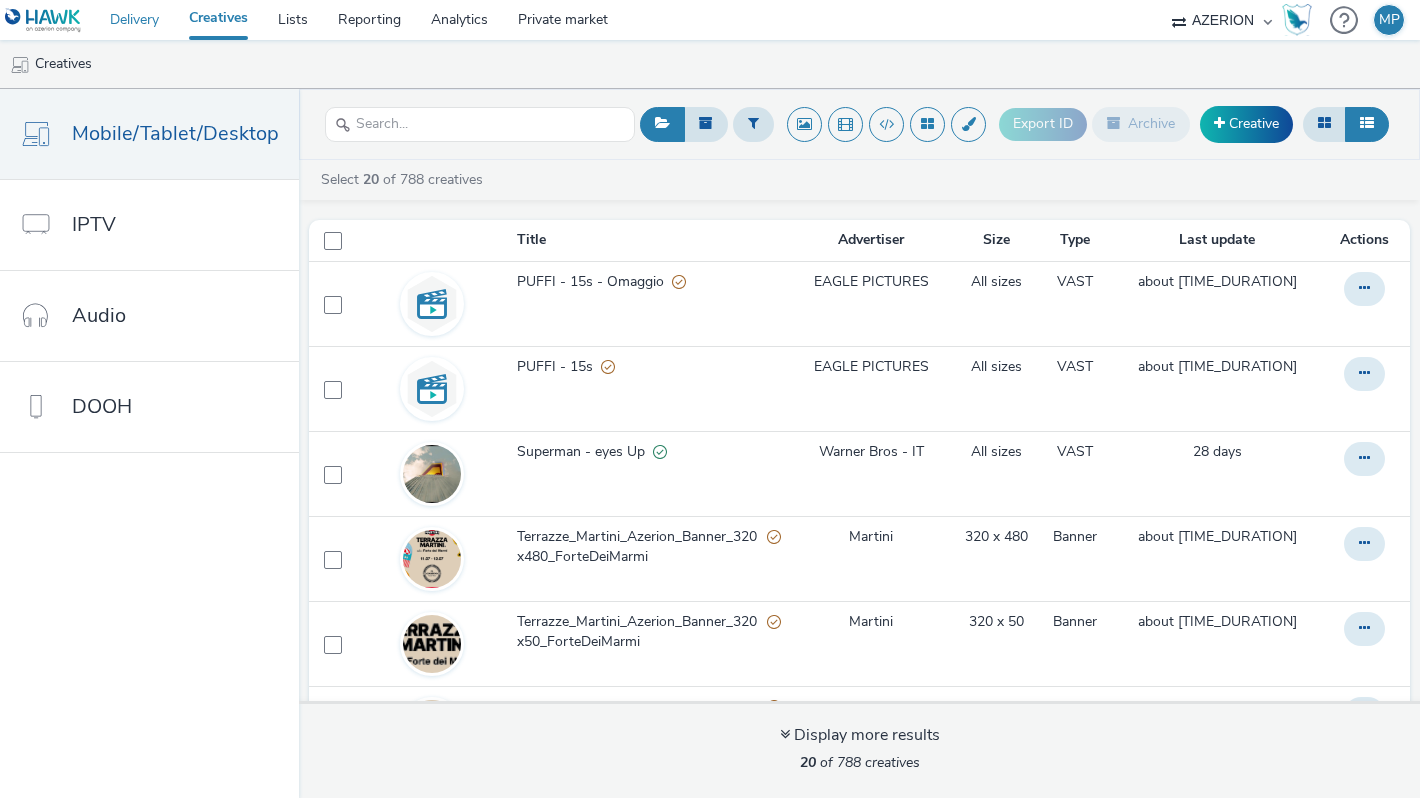 click on "Delivery" at bounding box center [134, 20] 